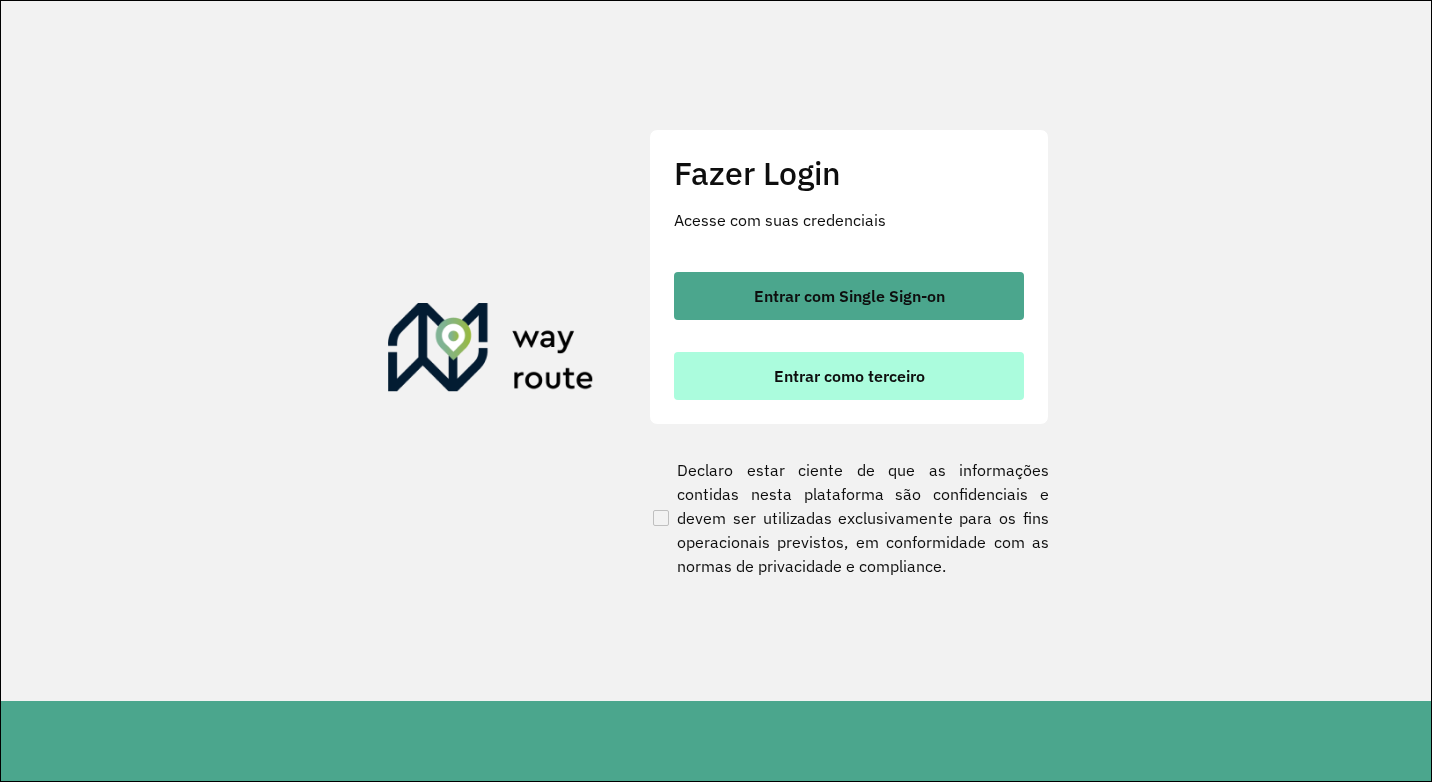 scroll, scrollTop: 0, scrollLeft: 0, axis: both 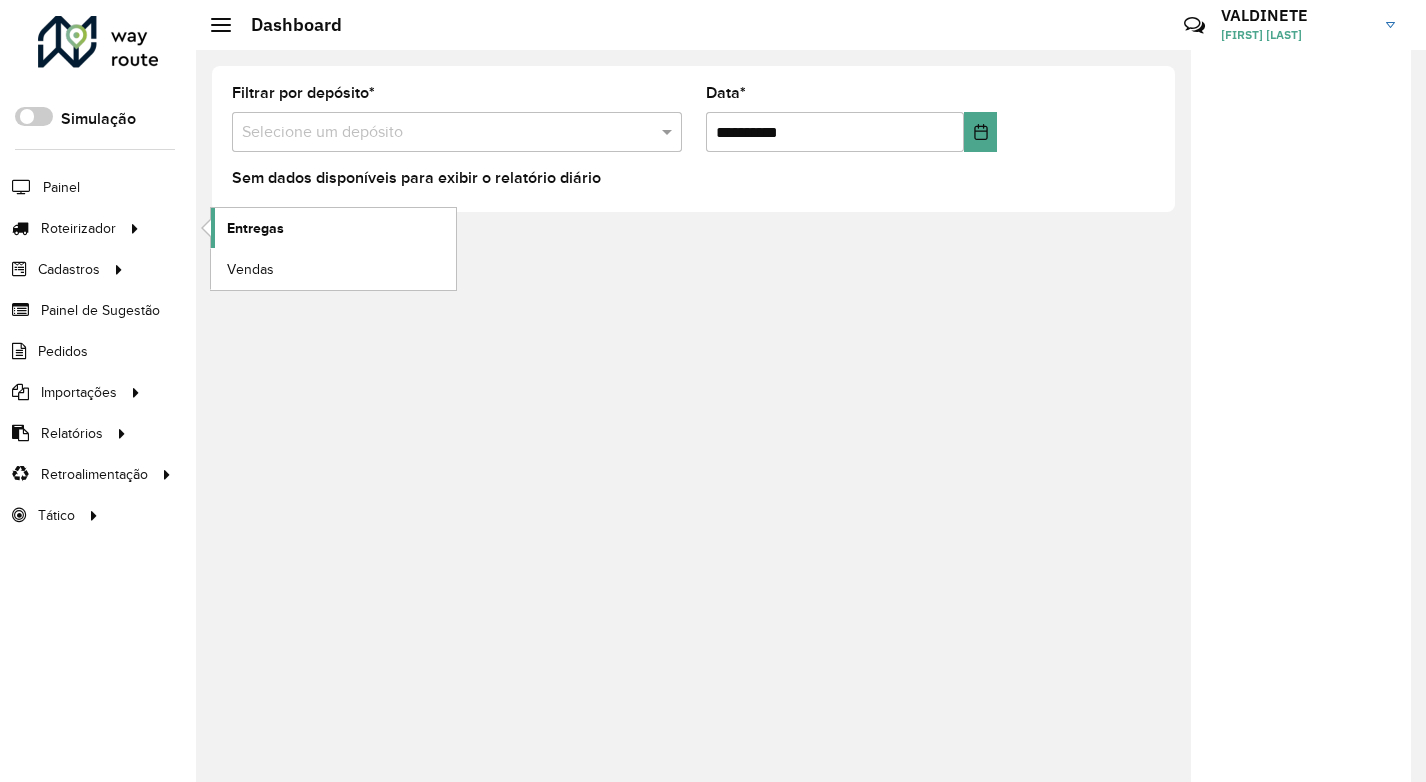 click on "Entregas" 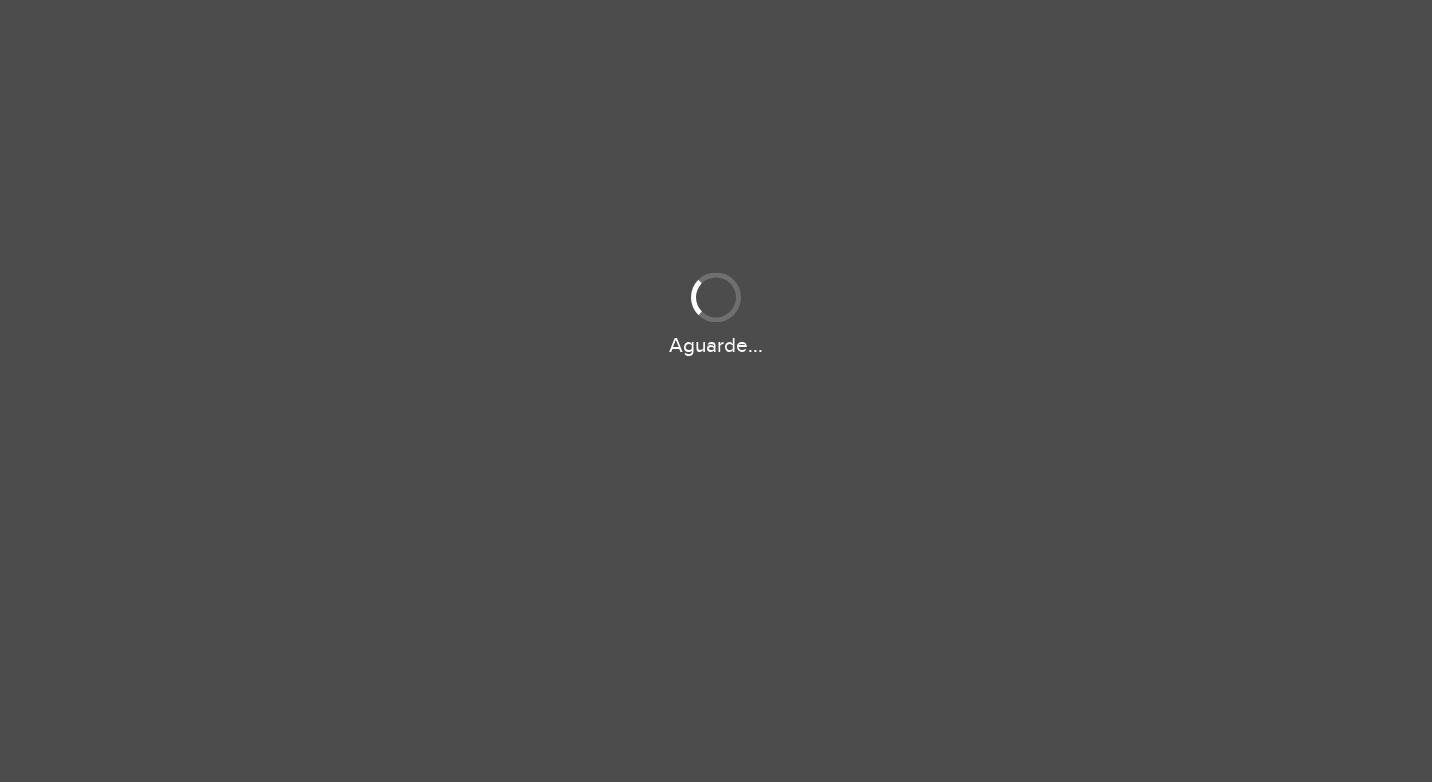 scroll, scrollTop: 0, scrollLeft: 0, axis: both 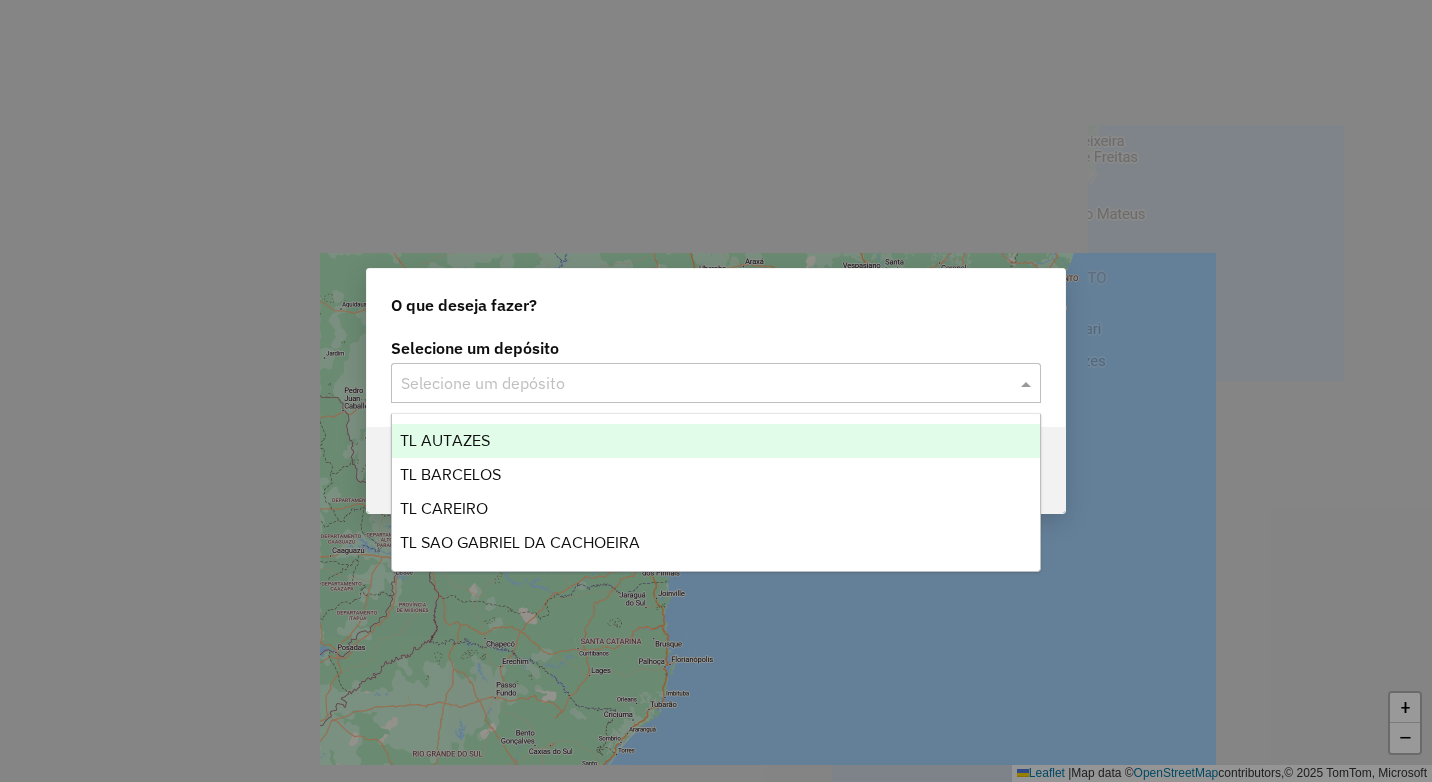 click 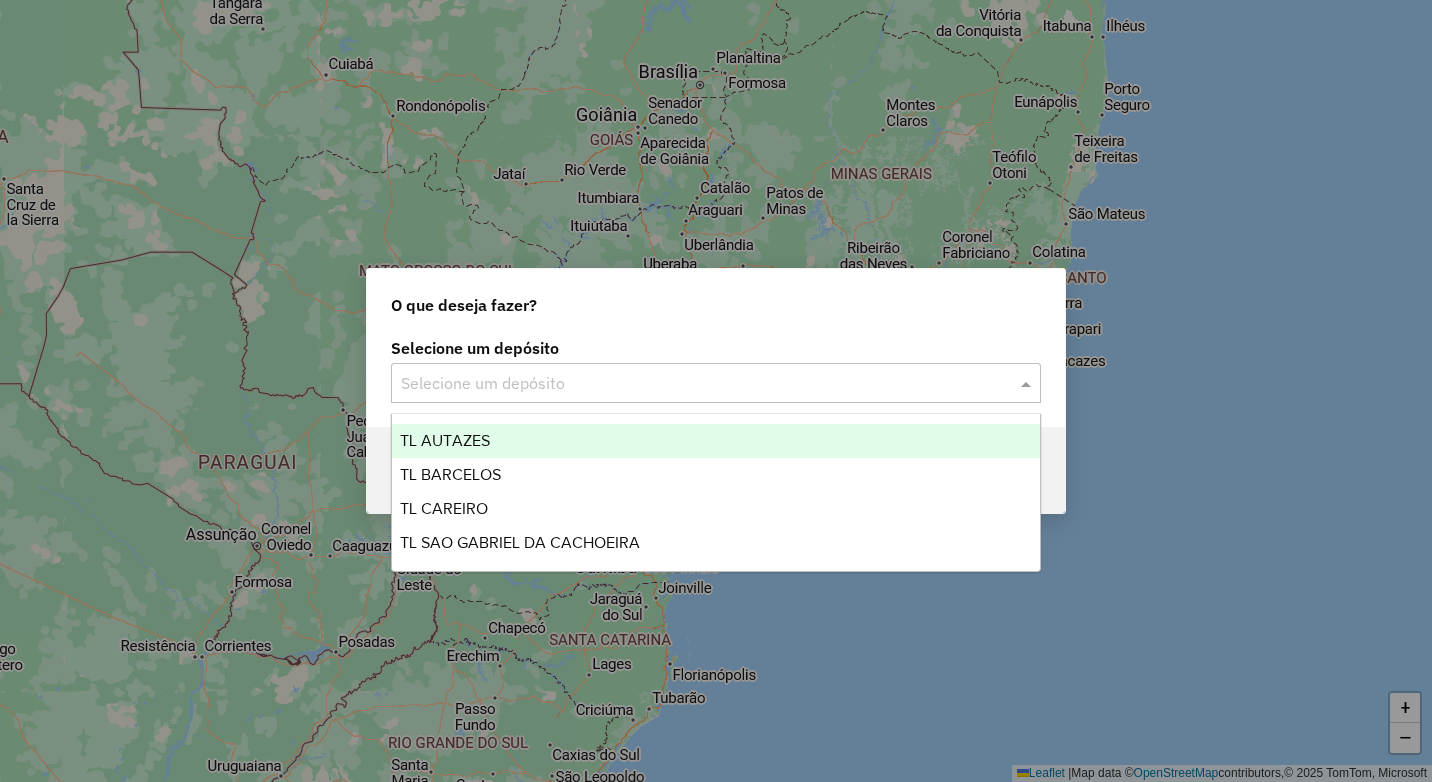 click on "TL AUTAZES" at bounding box center (716, 441) 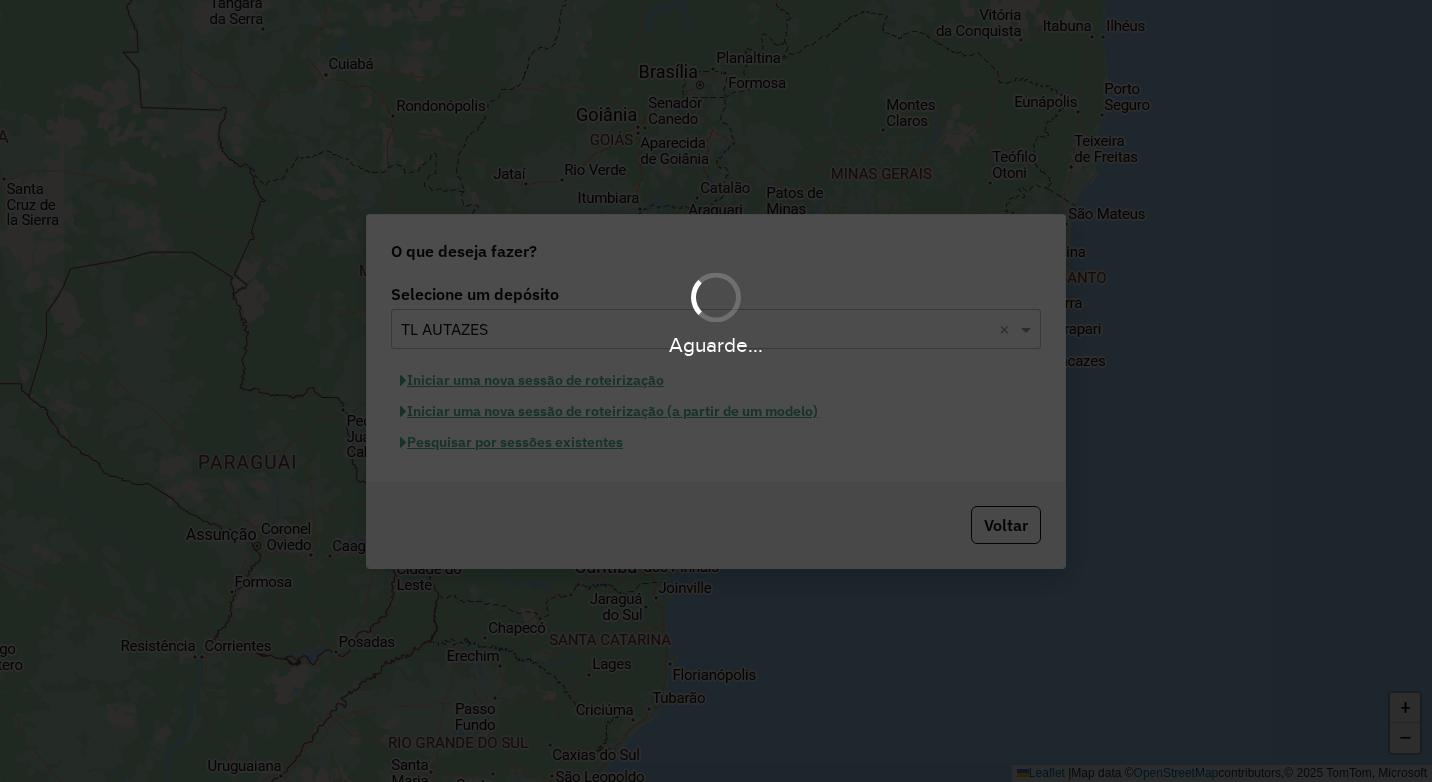 click on "Aguarde..." at bounding box center [716, 391] 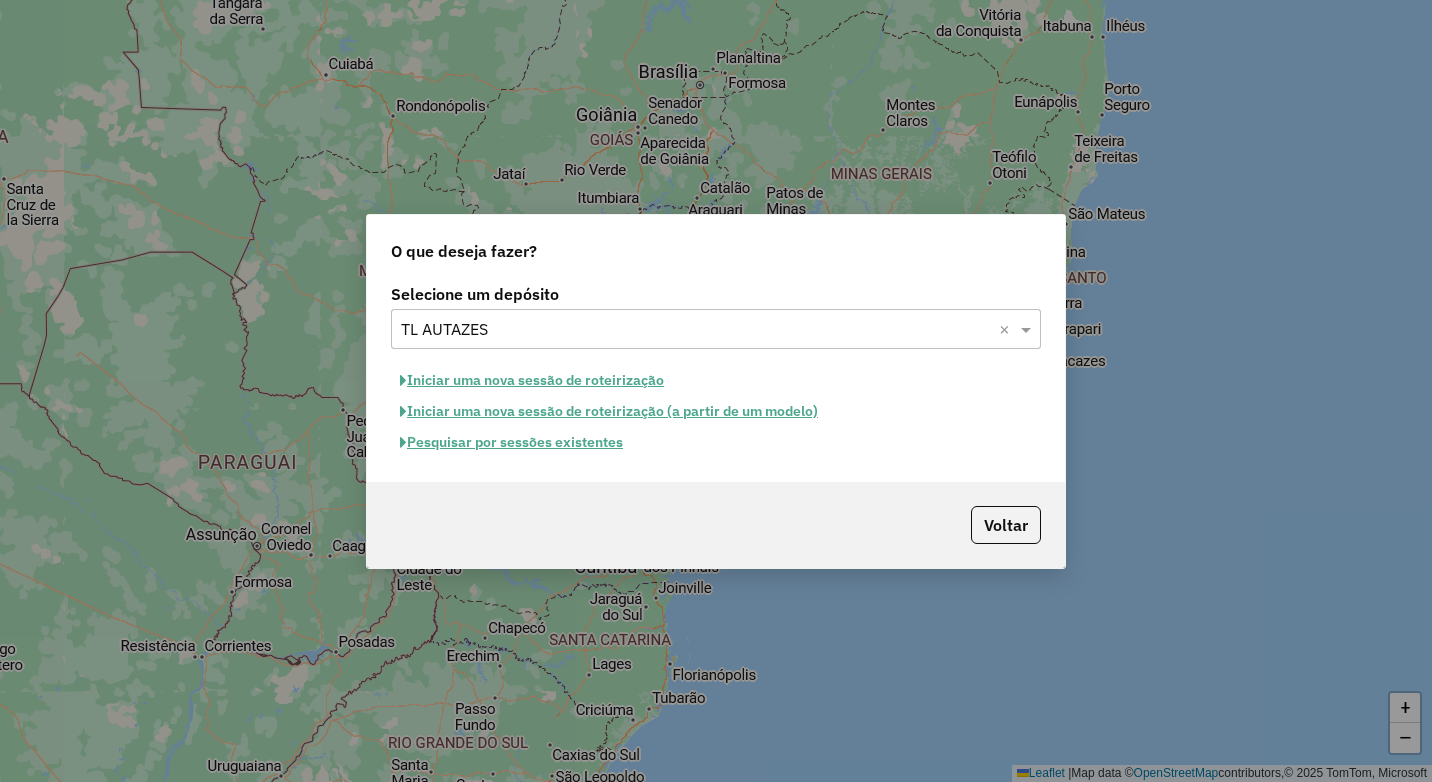 click on "Iniciar uma nova sessão de roteirização" 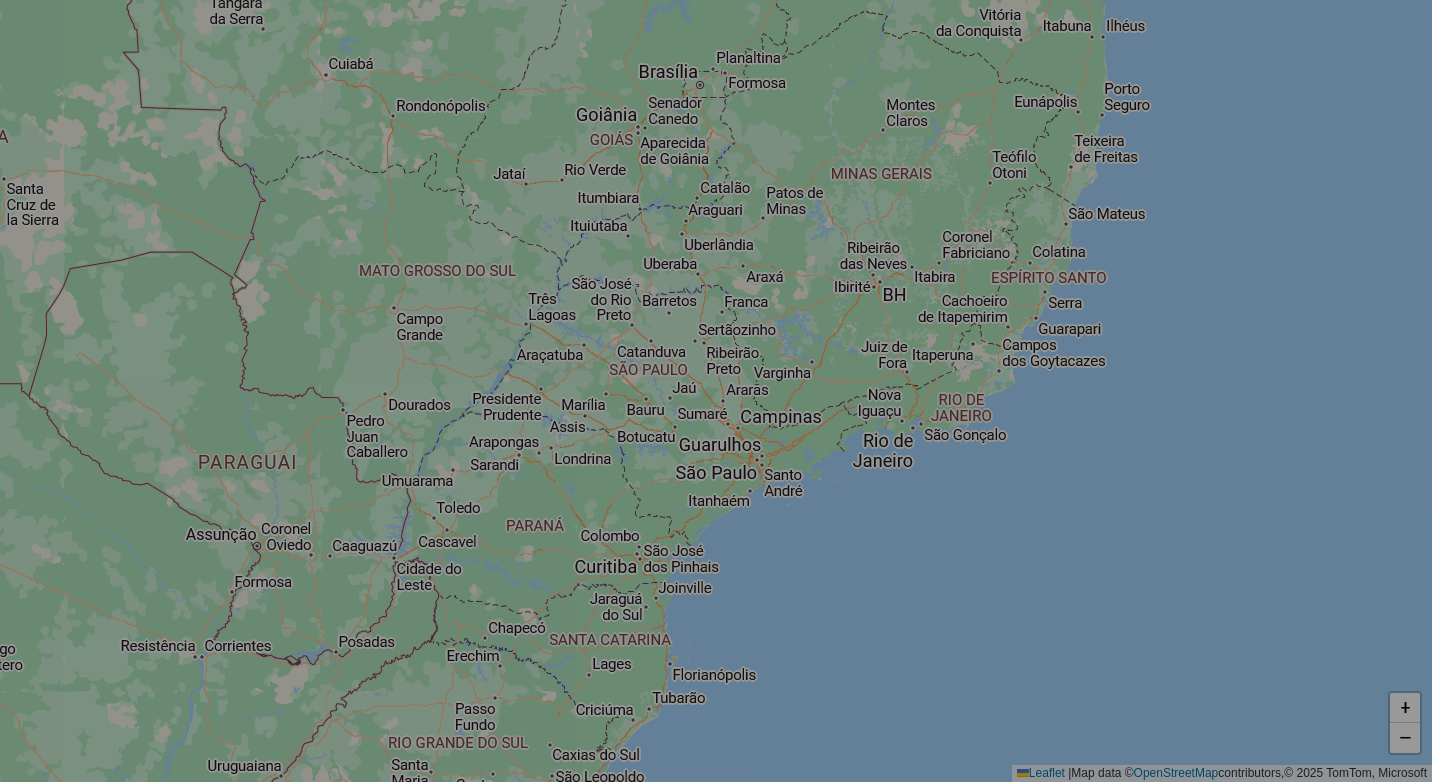 select on "*" 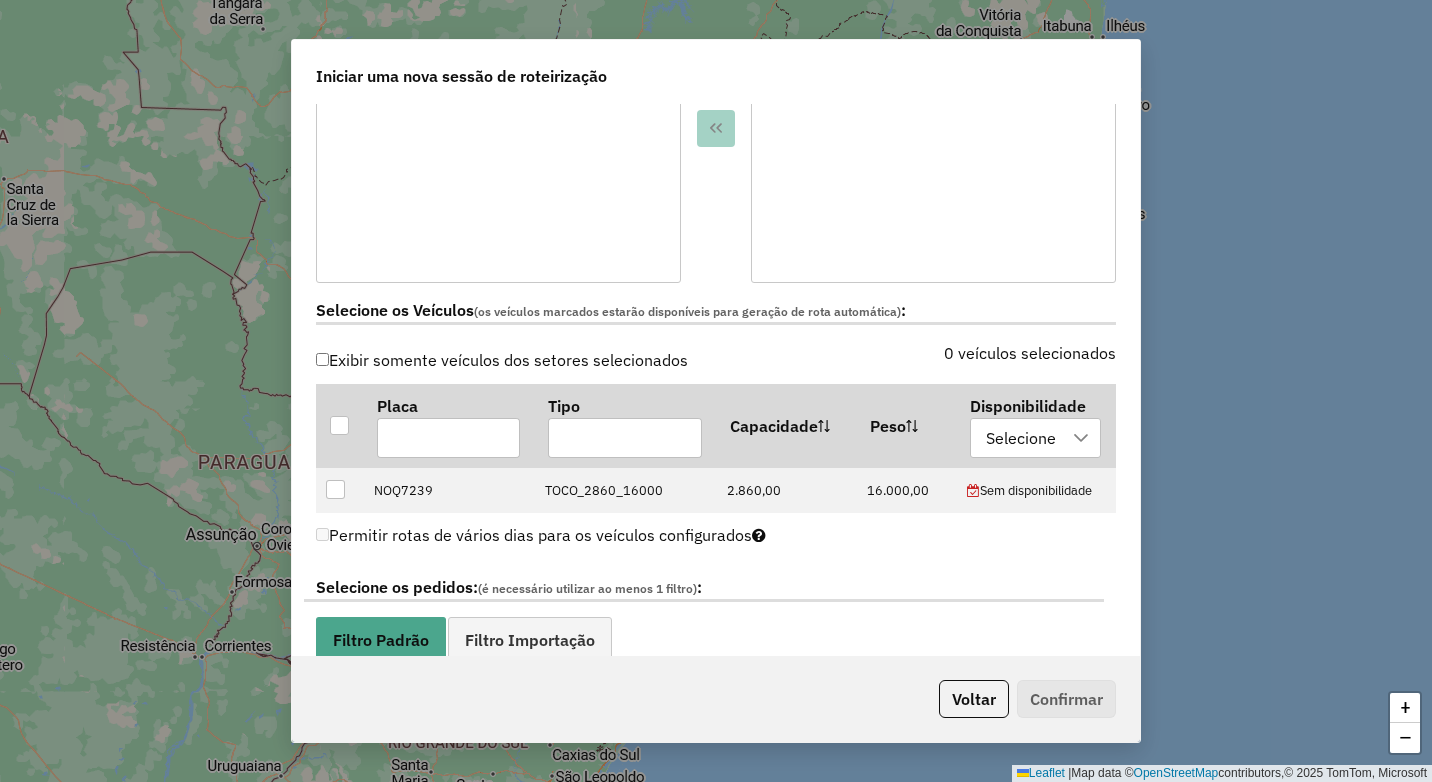 scroll, scrollTop: 500, scrollLeft: 0, axis: vertical 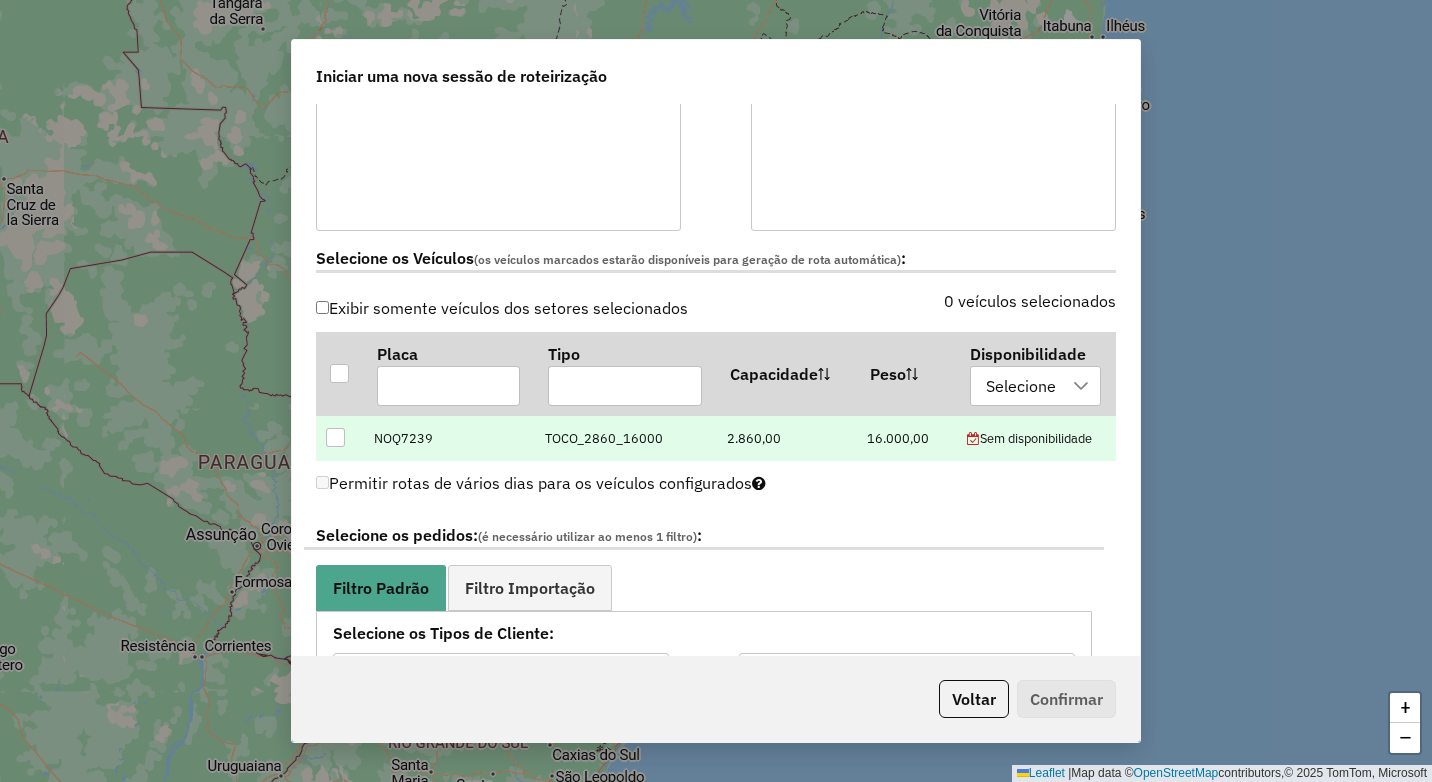 click at bounding box center [335, 437] 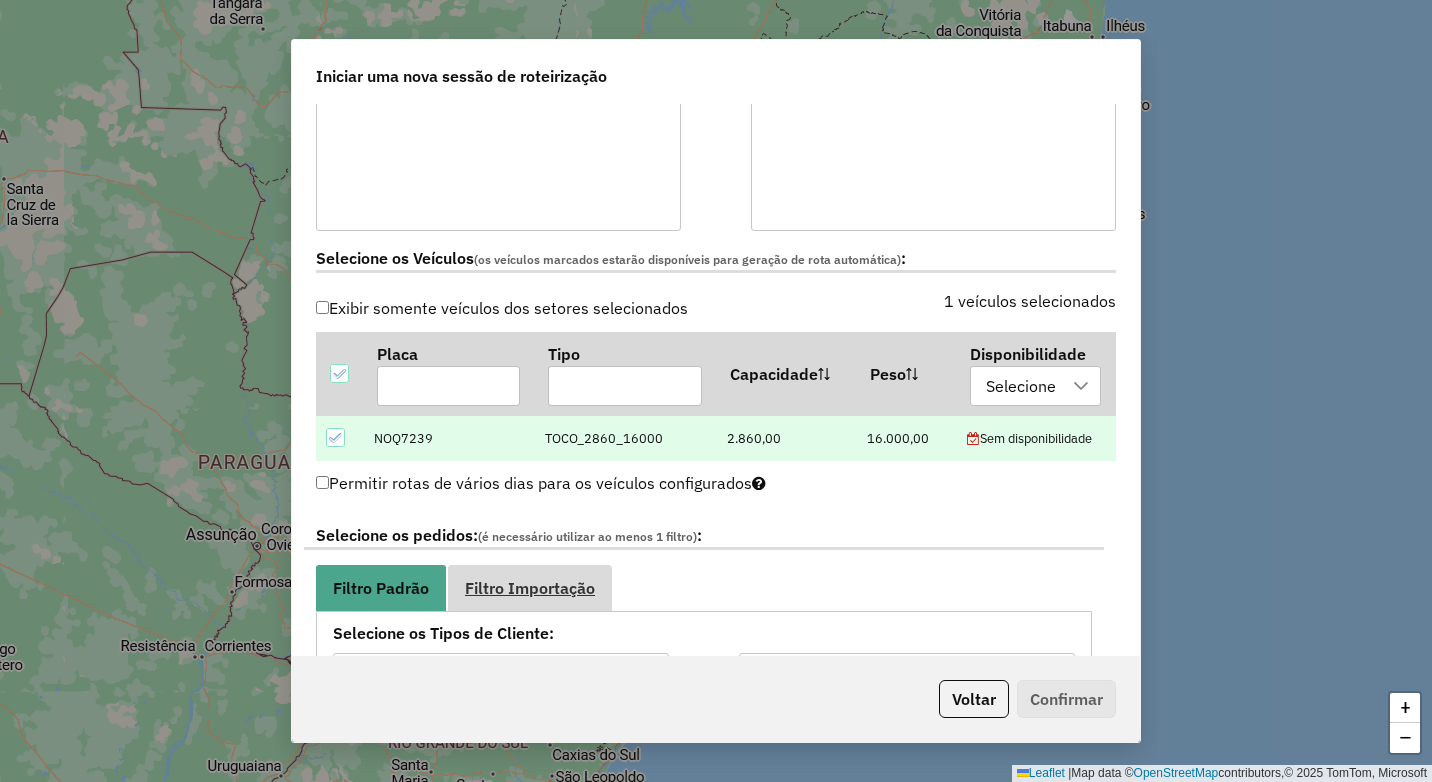 click on "Filtro Importação" at bounding box center [530, 587] 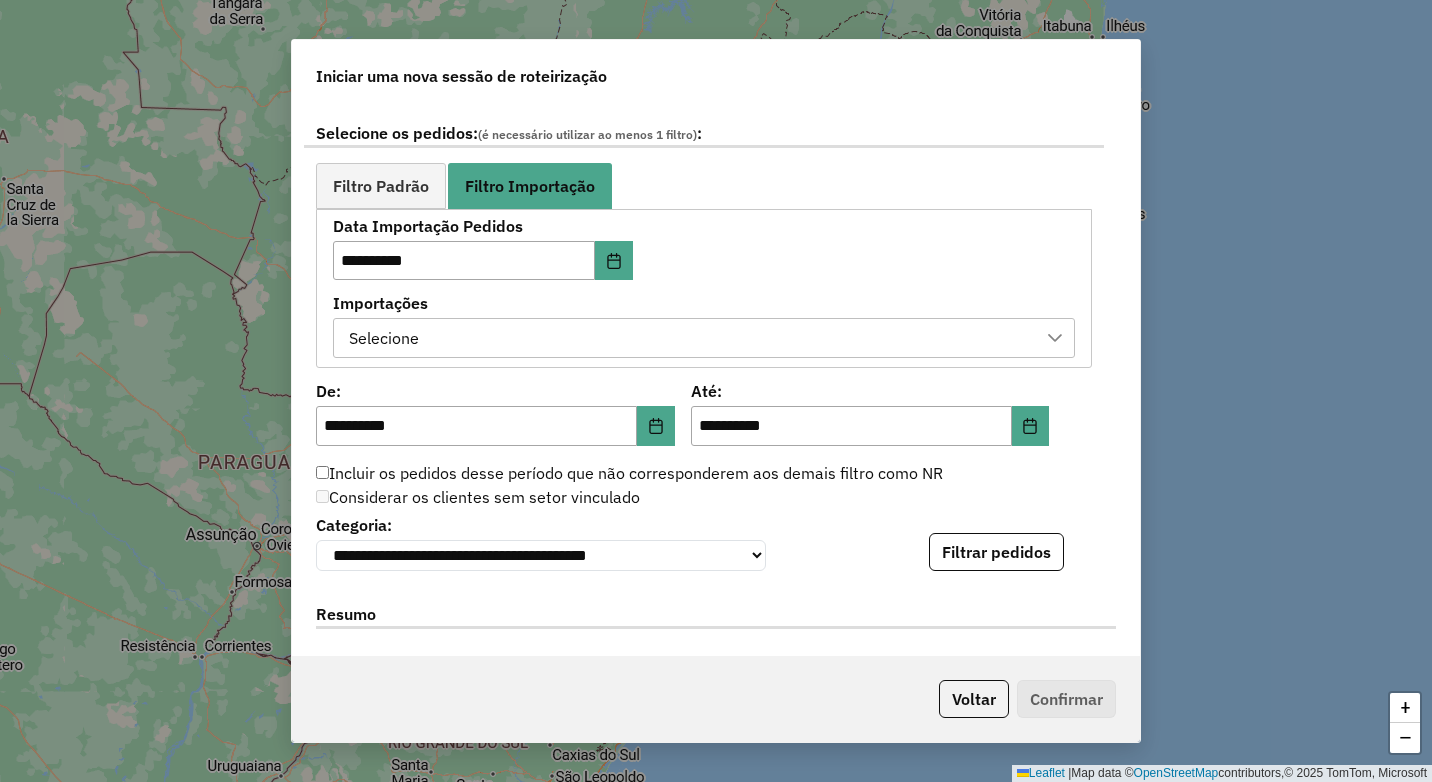 scroll, scrollTop: 1000, scrollLeft: 0, axis: vertical 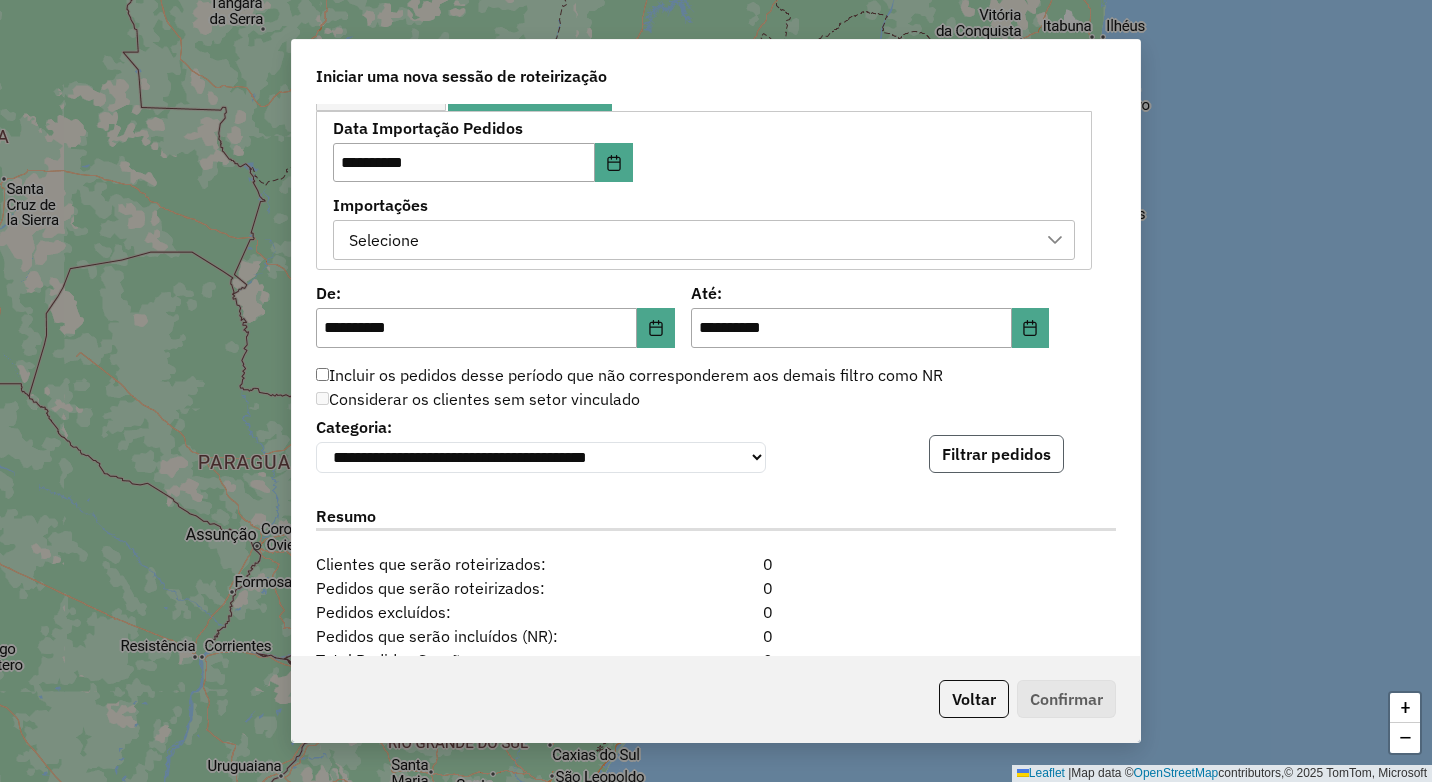 click on "Filtrar pedidos" 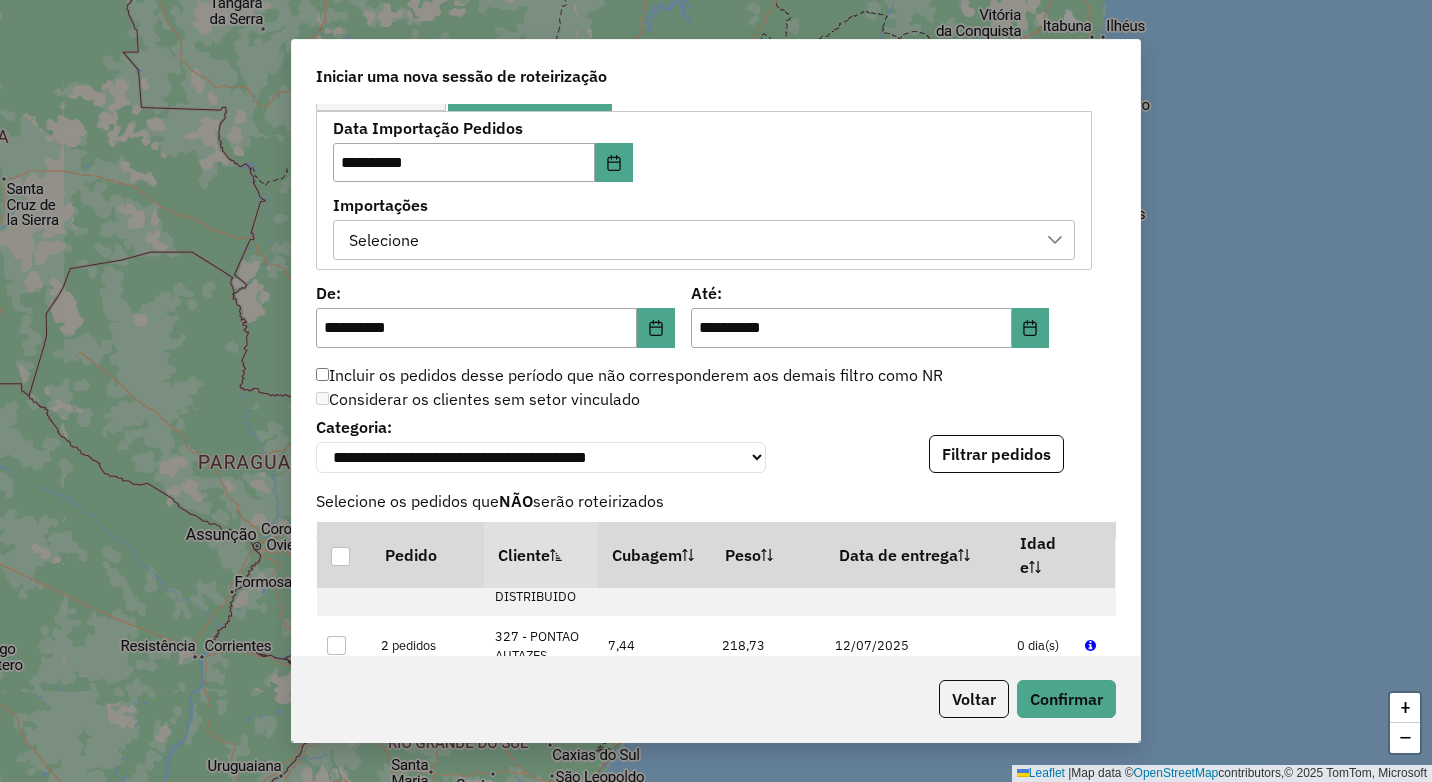 scroll, scrollTop: 0, scrollLeft: 0, axis: both 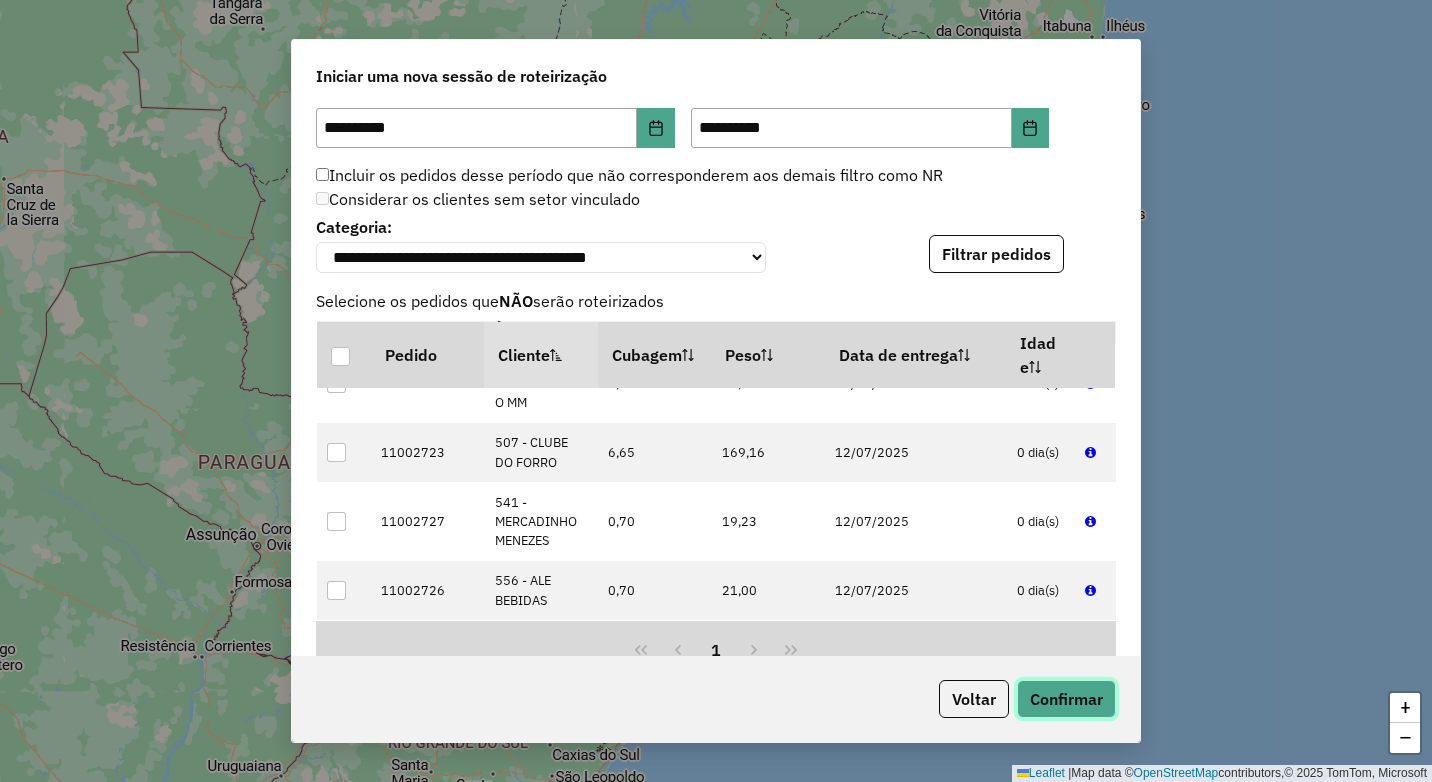 click on "Confirmar" 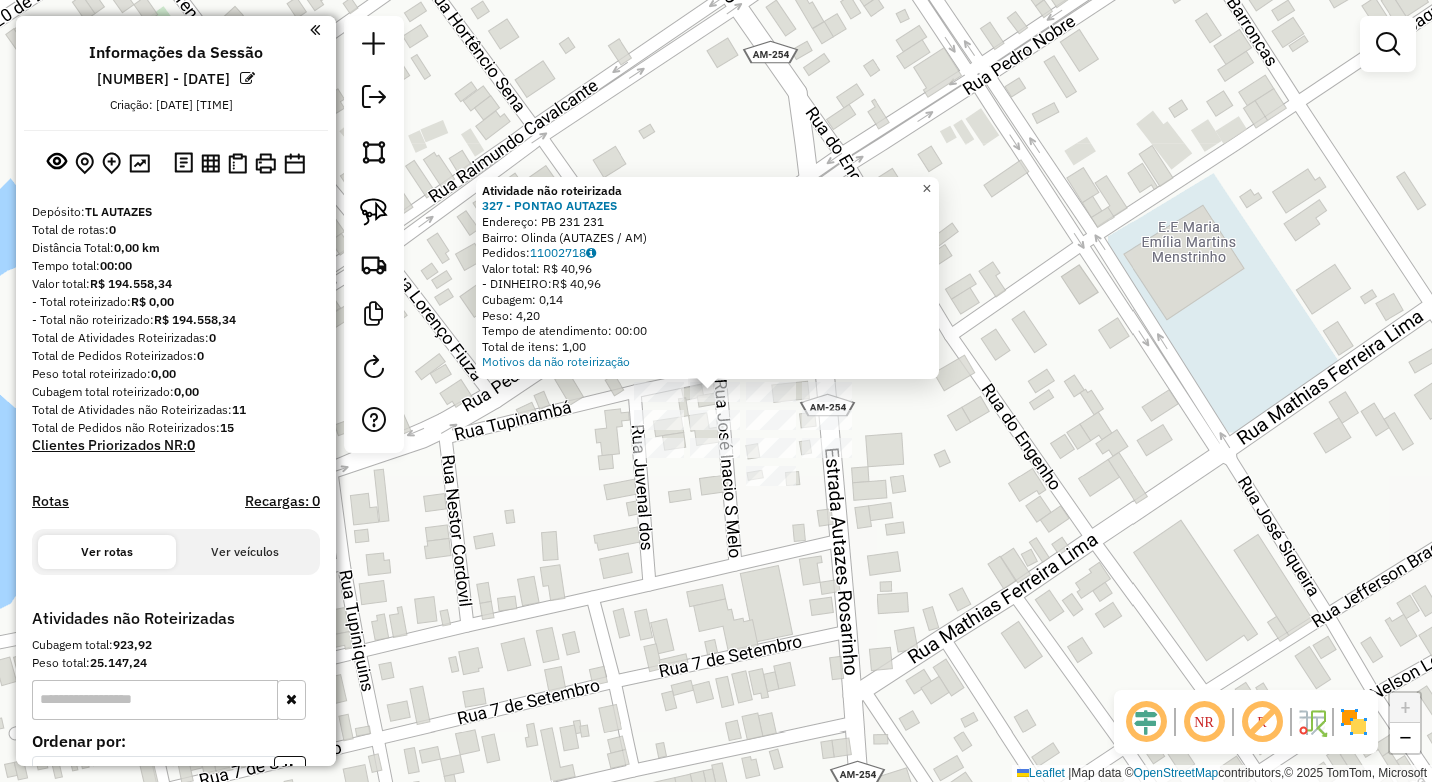 click on "×" 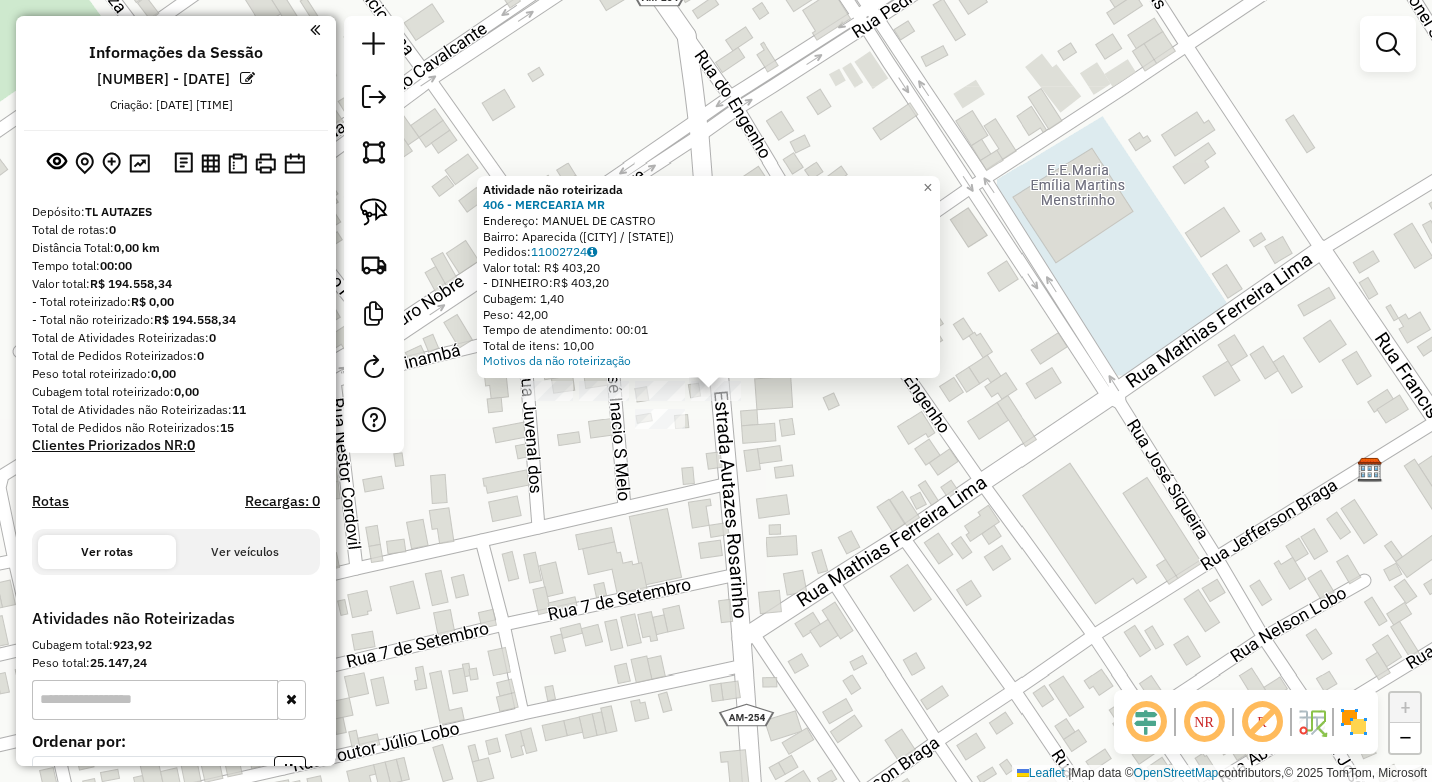 click 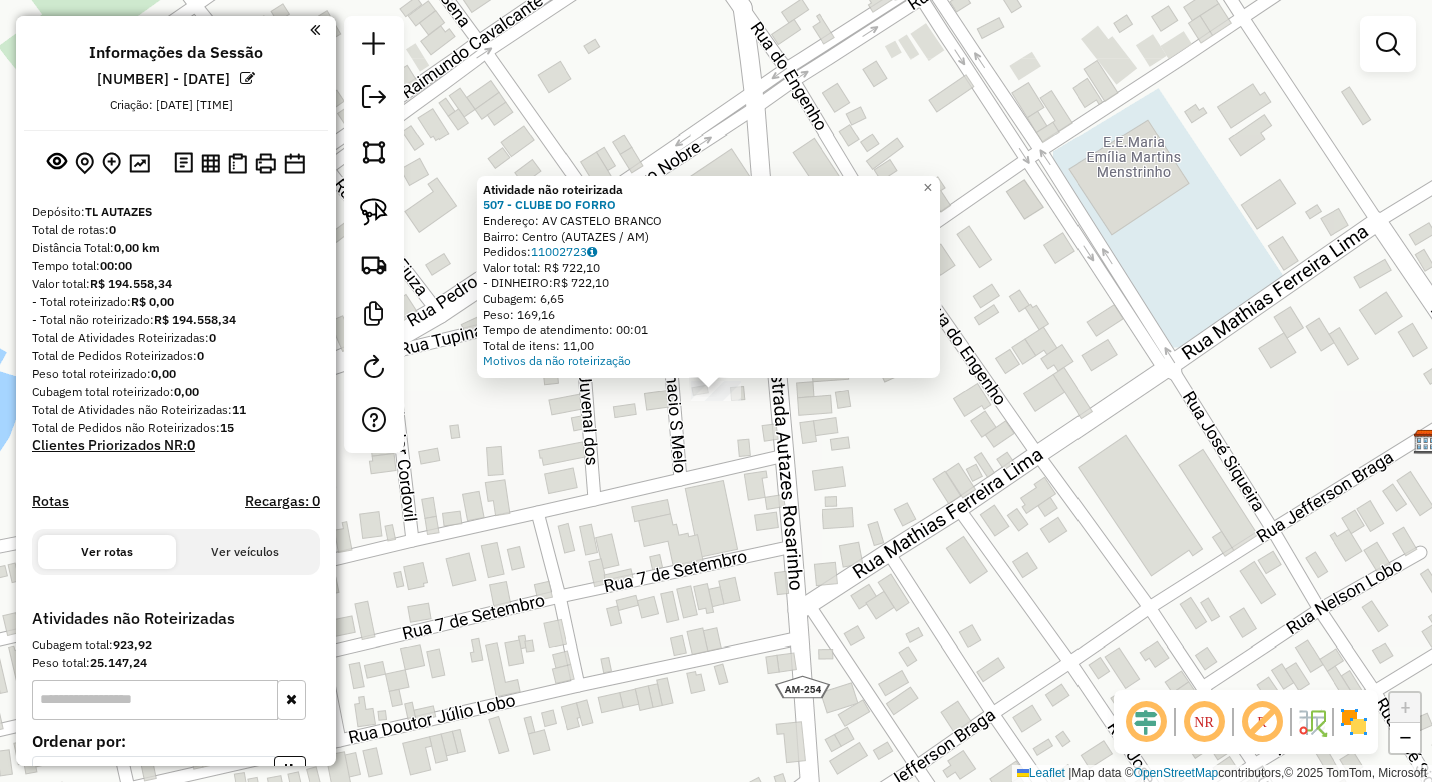 click on "Atividade não roteirizada 507 - CLUBE DO FORRO  Endereço: AV CASTELO BRANCO   Bairro: Centro ([CITY] / [STATE])   Pedidos:  11002723   Valor total: R$ 722,10   - DINHEIRO:  R$ 722,10   Cubagem: 6,65   Peso: 169,16   Tempo de atendimento: 00:01   Total de itens: 11,00  Motivos da não roteirização × Janela de atendimento Grade de atendimento Capacidade Transportadoras Veículos Cliente Pedidos  Rotas Selecione os dias de semana para filtrar as janelas de atendimento  Seg   Ter   Qua   Qui   Sex   Sáb   Dom  Informe o período da janela de atendimento: De: Até:  Filtrar exatamente a janela do cliente  Considerar janela de atendimento padrão  Selecione os dias de semana para filtrar as grades de atendimento  Seg   Ter   Qua   Qui   Sex   Sáb   Dom   Considerar clientes sem dia de atendimento cadastrado  Clientes fora do dia de atendimento selecionado Filtrar as atividades entre os valores definidos abaixo:  Peso mínimo:   Peso máximo:   Cubagem mínima:   Cubagem máxima:   De:   Até:   De:   Até:  De:" 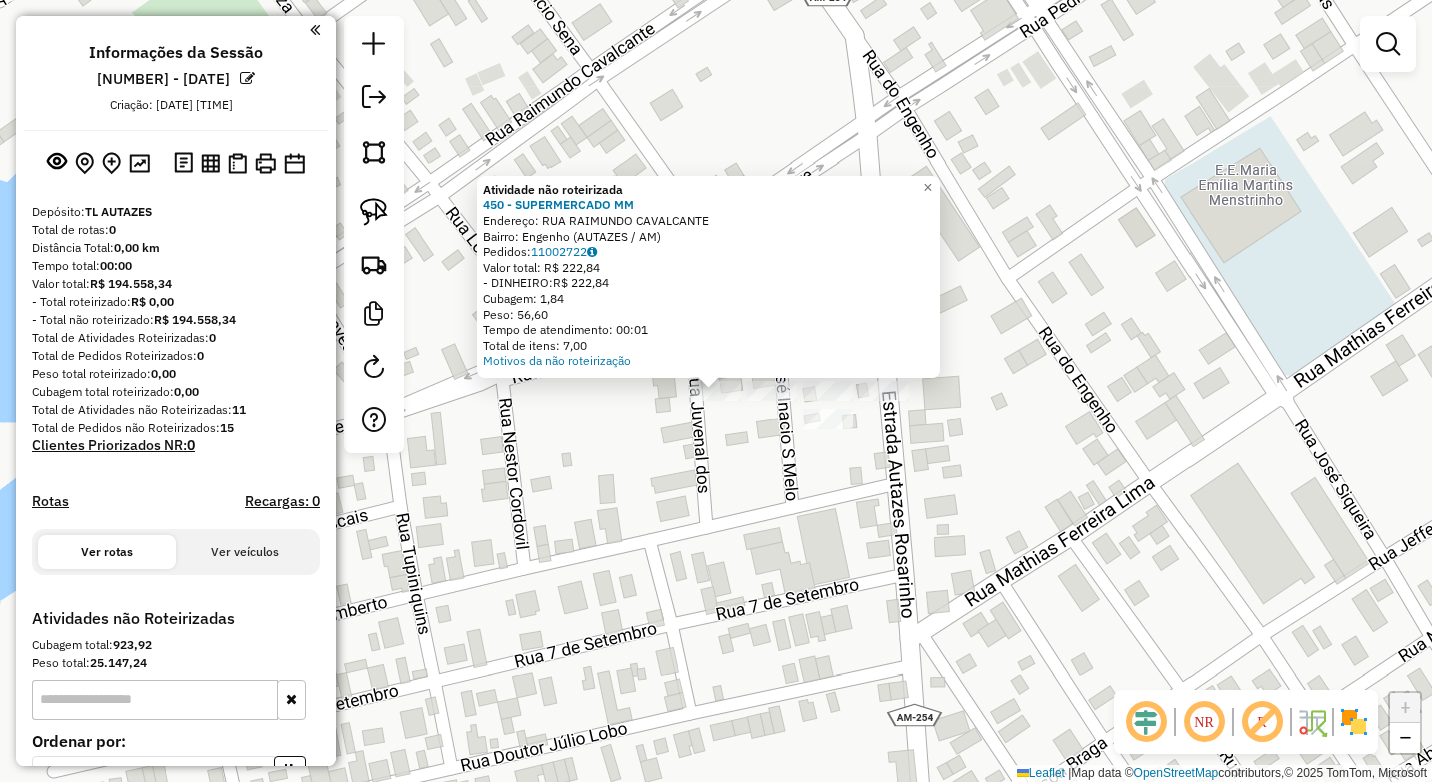 click on "Atividade não roteirizada 450 - SUPERMERCADO MM  Endereço: RUA RAIMUNDO CAVALCANTE   Bairro: Engenho ([CITY] / [STATE])   Pedidos:  11002722   Valor total: R$ 222,84   - DINHEIRO:  R$ 222,84   Cubagem: 1,84   Peso: 56,60   Tempo de atendimento: 00:01   Total de itens: 7,00  Motivos da não roteirização × Janela de atendimento Grade de atendimento Capacidade Transportadoras Veículos Cliente Pedidos  Rotas Selecione os dias de semana para filtrar as janelas de atendimento  Seg   Ter   Qua   Qui   Sex   Sáb   Dom  Informe o período da janela de atendimento: De: Até:  Filtrar exatamente a janela do cliente  Considerar janela de atendimento padrão  Selecione os dias de semana para filtrar as grades de atendimento  Seg   Ter   Qua   Qui   Sex   Sáb   Dom   Considerar clientes sem dia de atendimento cadastrado  Clientes fora do dia de atendimento selecionado Filtrar as atividades entre os valores definidos abaixo:  Peso mínimo:   Peso máximo:   Cubagem mínima:   Cubagem máxima:   De:   Até:   De:  Nome:" 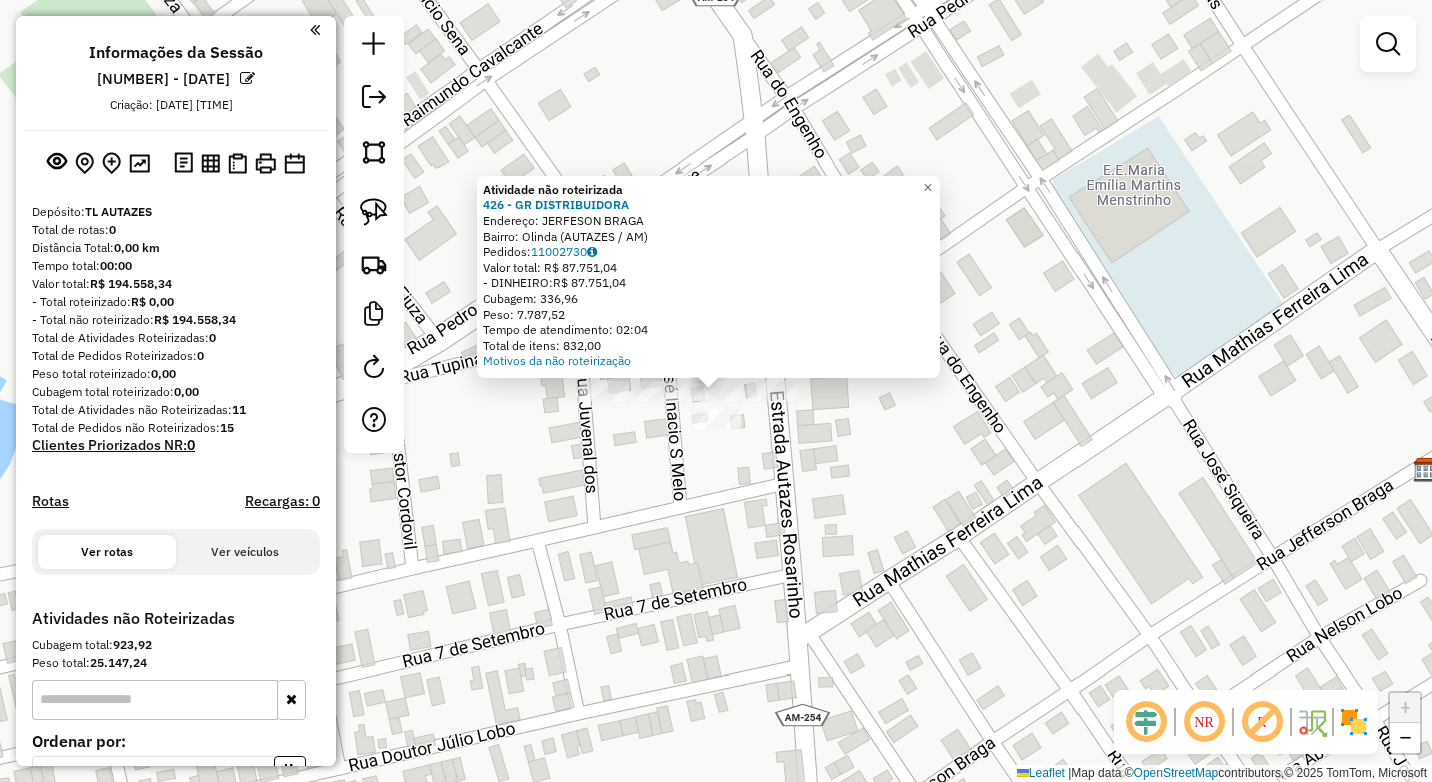 click on "Atividade não roteirizada 426 - GR DISTRIBUIDORA  Endereço: [NAME]   Bairro: Olinda ([CITY] / [STATE])   Pedidos:  11002730   Valor total: R$ 87.751,04   - DINHEIRO:  R$ 87.751,04   Cubagem: 336,96   Peso: 7.787,52   Tempo de atendimento: 02:04   Total de itens: 832,00  Motivos da não roteirização × Janela de atendimento Grade de atendimento Capacidade Transportadoras Veículos Cliente Pedidos  Rotas Selecione os dias de semana para filtrar as janelas de atendimento  Seg   Ter   Qua   Qui   Sex   Sáb   Dom  Informe o período da janela de atendimento: De: Até:  Filtrar exatamente a janela do cliente  Considerar janela de atendimento padrão  Selecione os dias de semana para filtrar as grades de atendimento  Seg   Ter   Qua   Qui   Sex   Sáb   Dom   Considerar clientes sem dia de atendimento cadastrado  Clientes fora do dia de atendimento selecionado Filtrar as atividades entre os valores definidos abaixo:  Peso mínimo:   Peso máximo:   Cubagem mínima:   Cubagem máxima:   De:   Até:   De:  +" 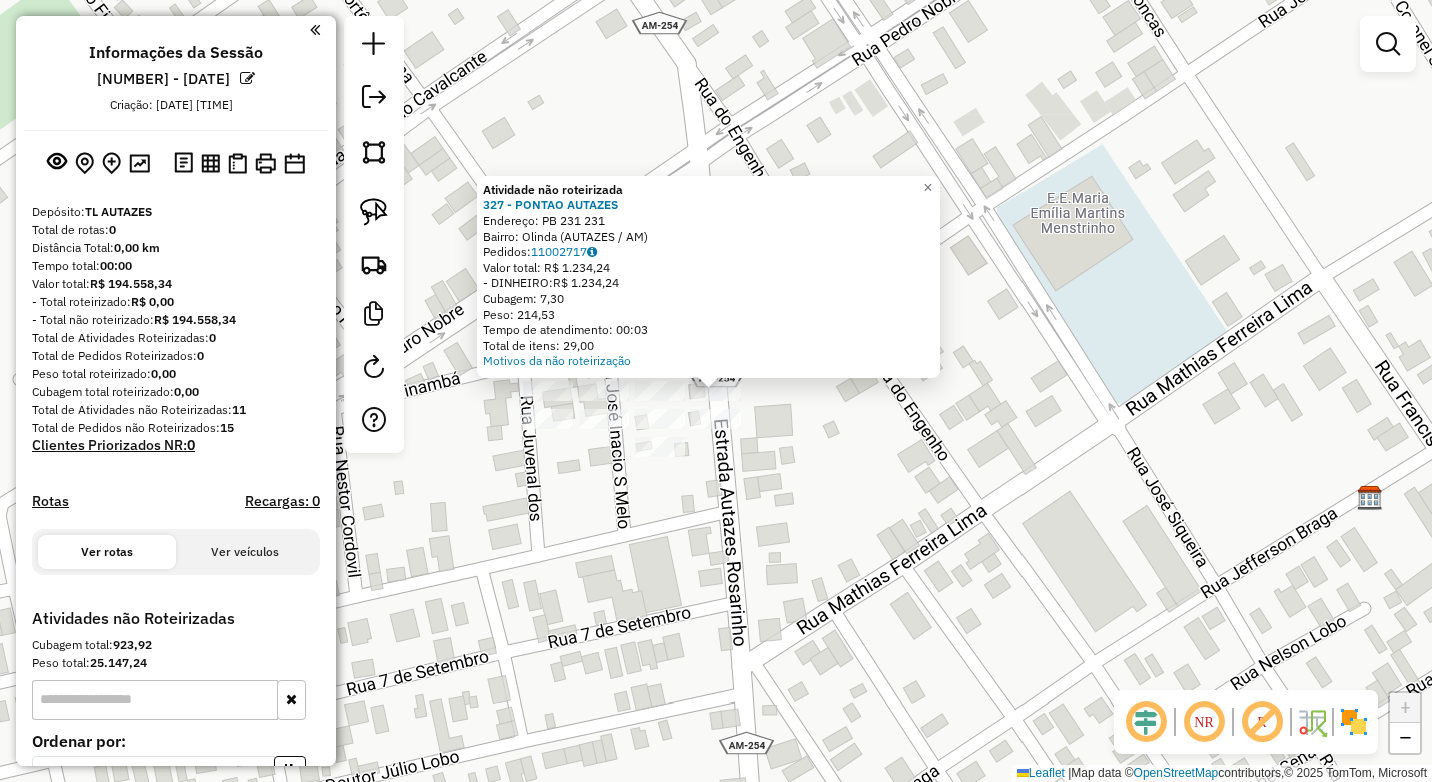 click on "Atividade não roteirizada 327 - PONTAO AUTAZES  Endereço:  PB 231 231   Bairro: Olinda ([CITY] / [STATE])   Pedidos:  11002717   Valor total: R$ 1.234,24   - DINHEIRO:  R$ 1.234,24   Cubagem: 7,30   Peso: 214,53   Tempo de atendimento: 00:03   Total de itens: 29,00  Motivos da não roteirização × Janela de atendimento Grade de atendimento Capacidade Transportadoras Veículos Cliente Pedidos  Rotas Selecione os dias de semana para filtrar as janelas de atendimento  Seg   Ter   Qua   Qui   Sex   Sáb   Dom  Informe o período da janela de atendimento: De: Até:  Filtrar exatamente a janela do cliente  Considerar janela de atendimento padrão  Selecione os dias de semana para filtrar as grades de atendimento  Seg   Ter   Qua   Qui   Sex   Sáb   Dom   Considerar clientes sem dia de atendimento cadastrado  Clientes fora do dia de atendimento selecionado Filtrar as atividades entre os valores definidos abaixo:  Peso mínimo:   Peso máximo:   Cubagem mínima:   Cubagem máxima:   De:   Até:   De:   Até:  Nome:" 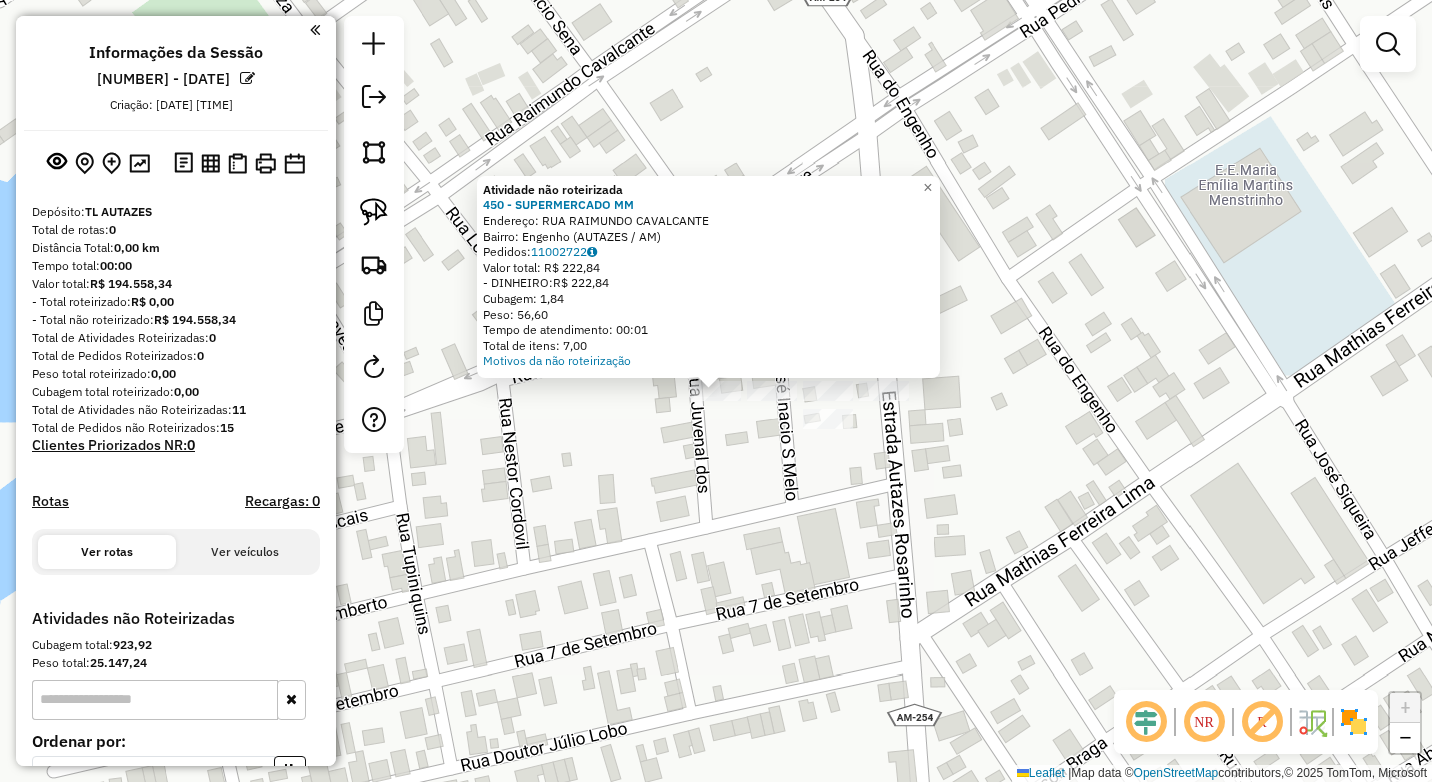 click 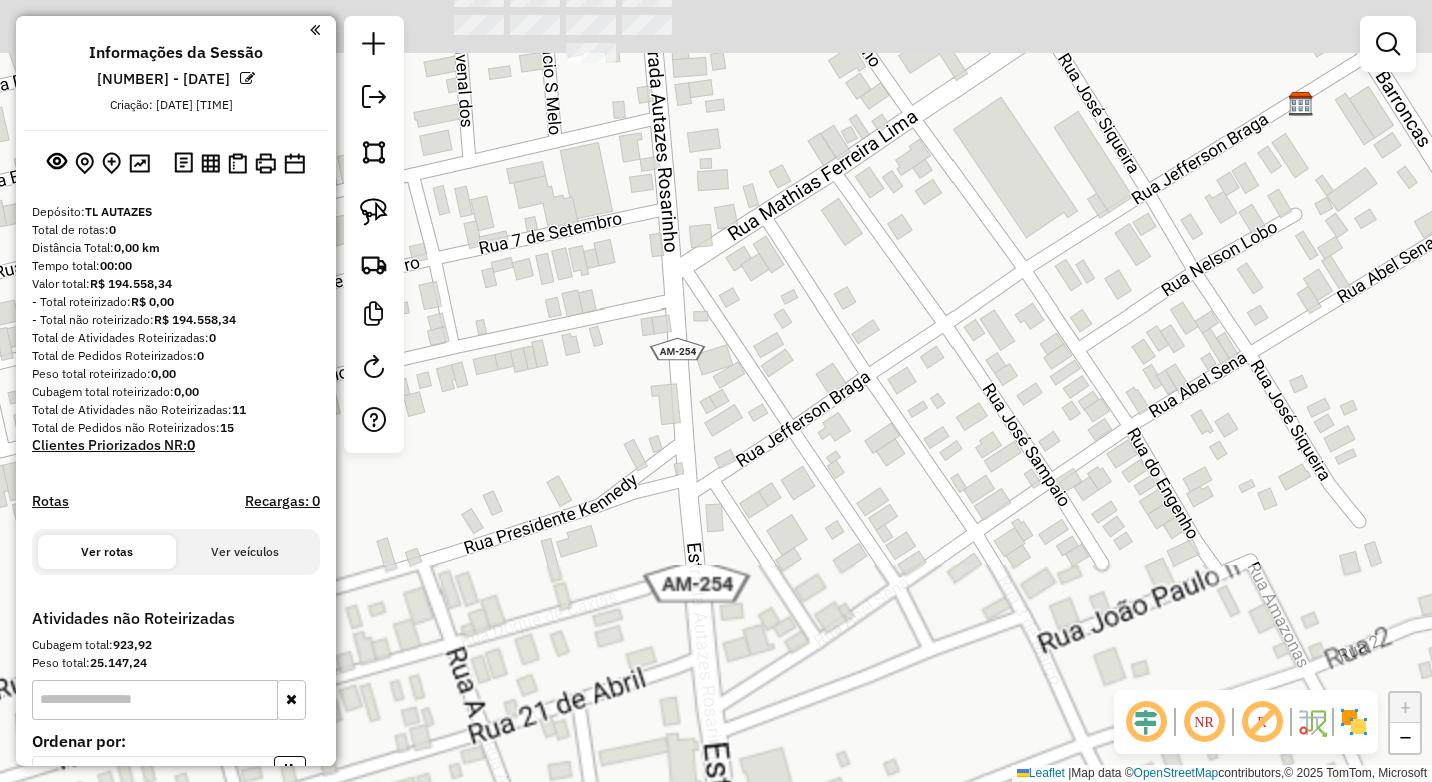drag, startPoint x: 916, startPoint y: 221, endPoint x: 1075, endPoint y: 825, distance: 624.57745 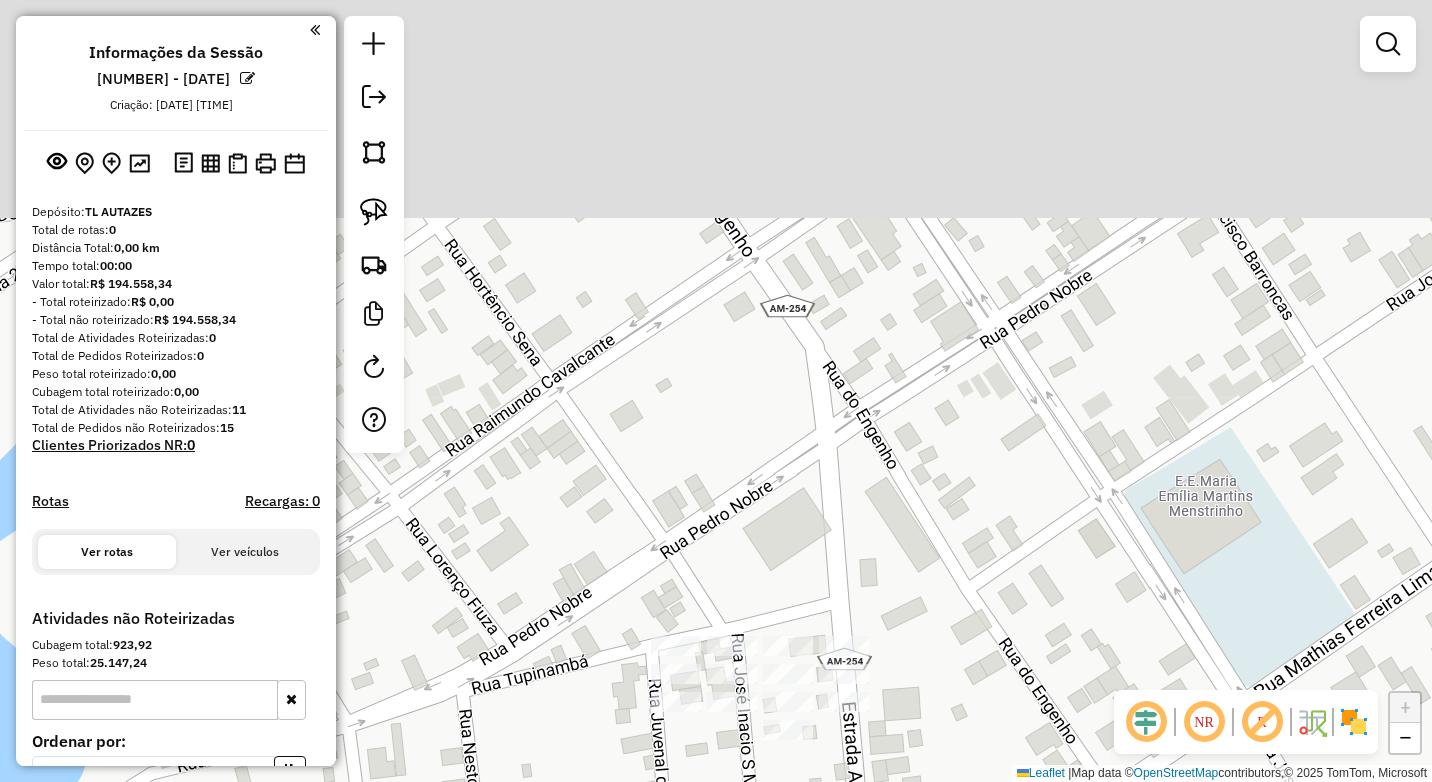 drag, startPoint x: 949, startPoint y: 367, endPoint x: 1078, endPoint y: 692, distance: 349.66556 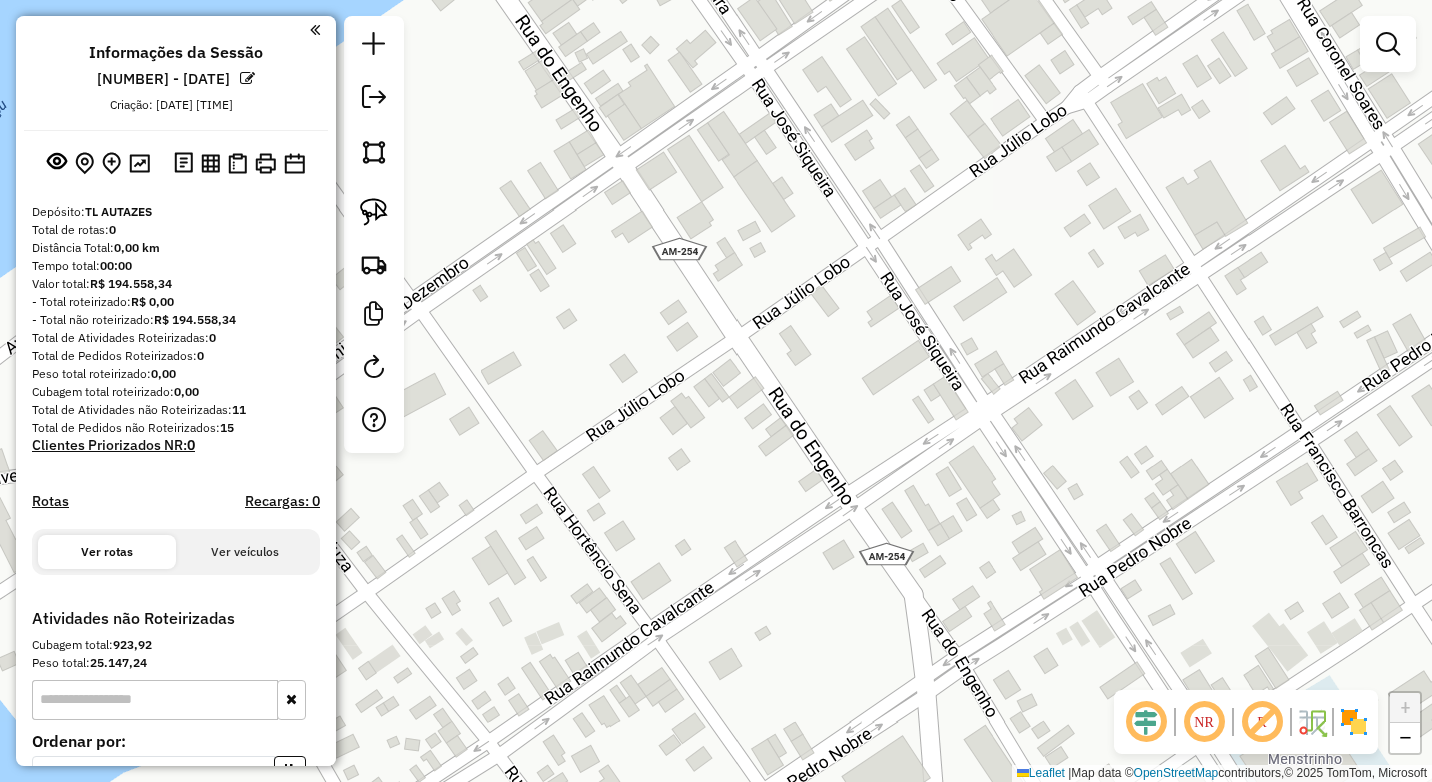 drag, startPoint x: 1019, startPoint y: 481, endPoint x: 1089, endPoint y: 722, distance: 250.96016 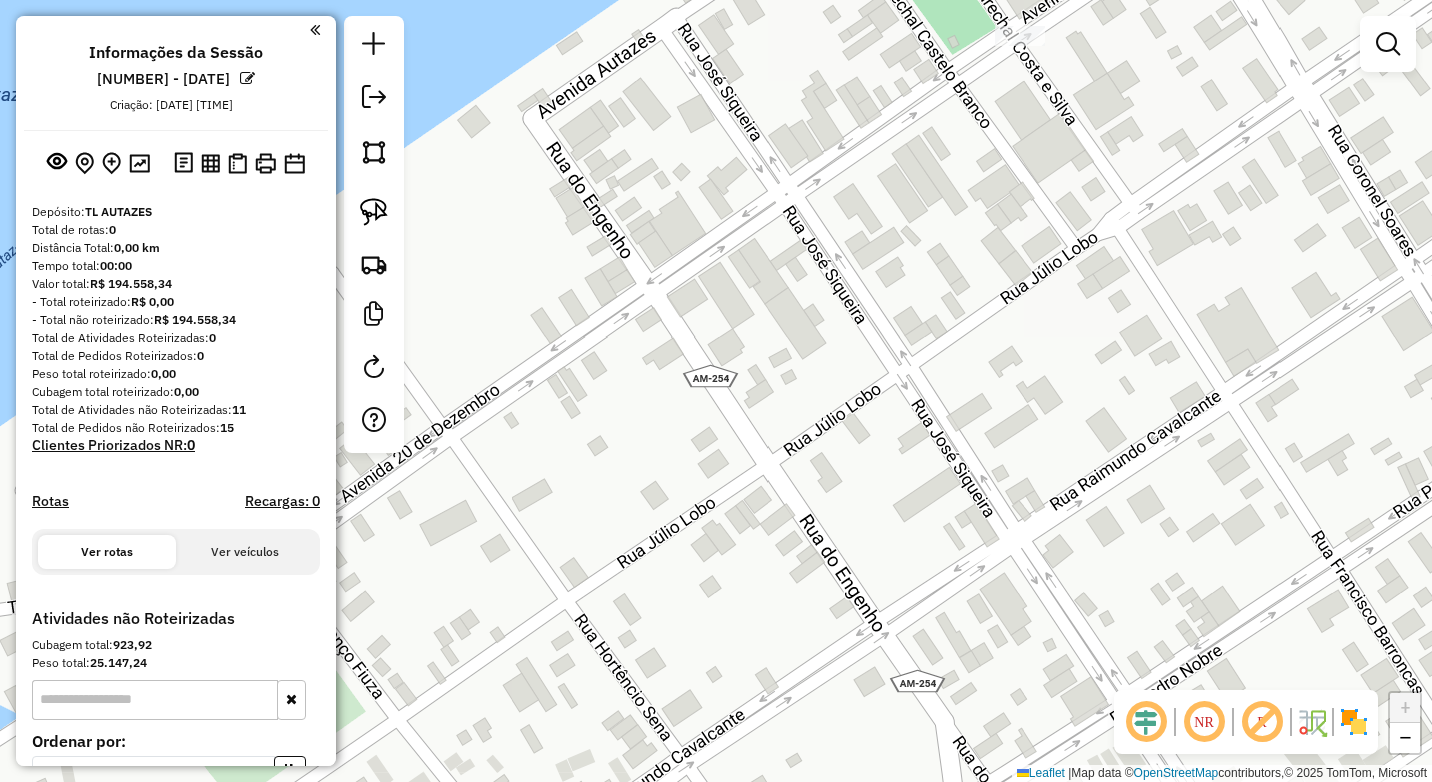 click 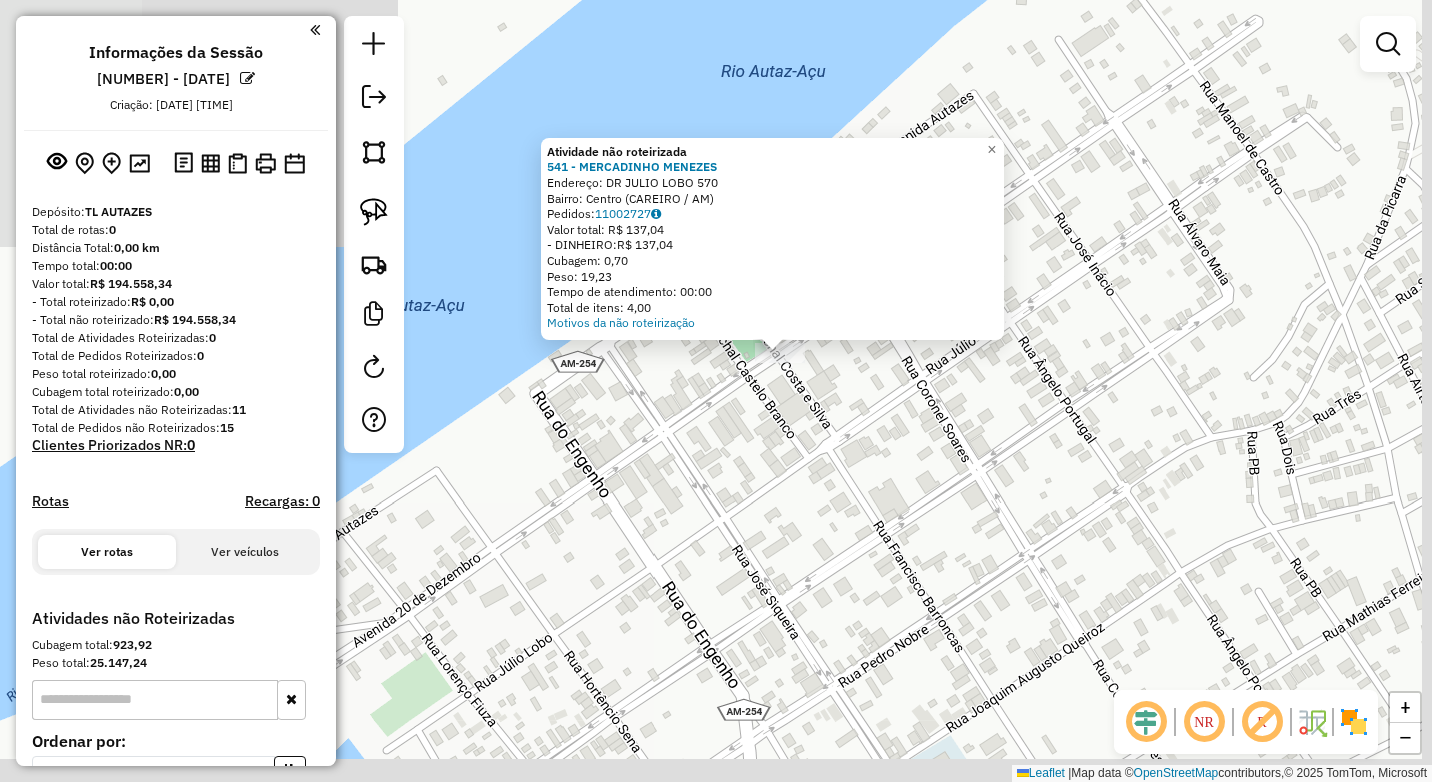 drag, startPoint x: 758, startPoint y: 458, endPoint x: 905, endPoint y: 51, distance: 432.7332 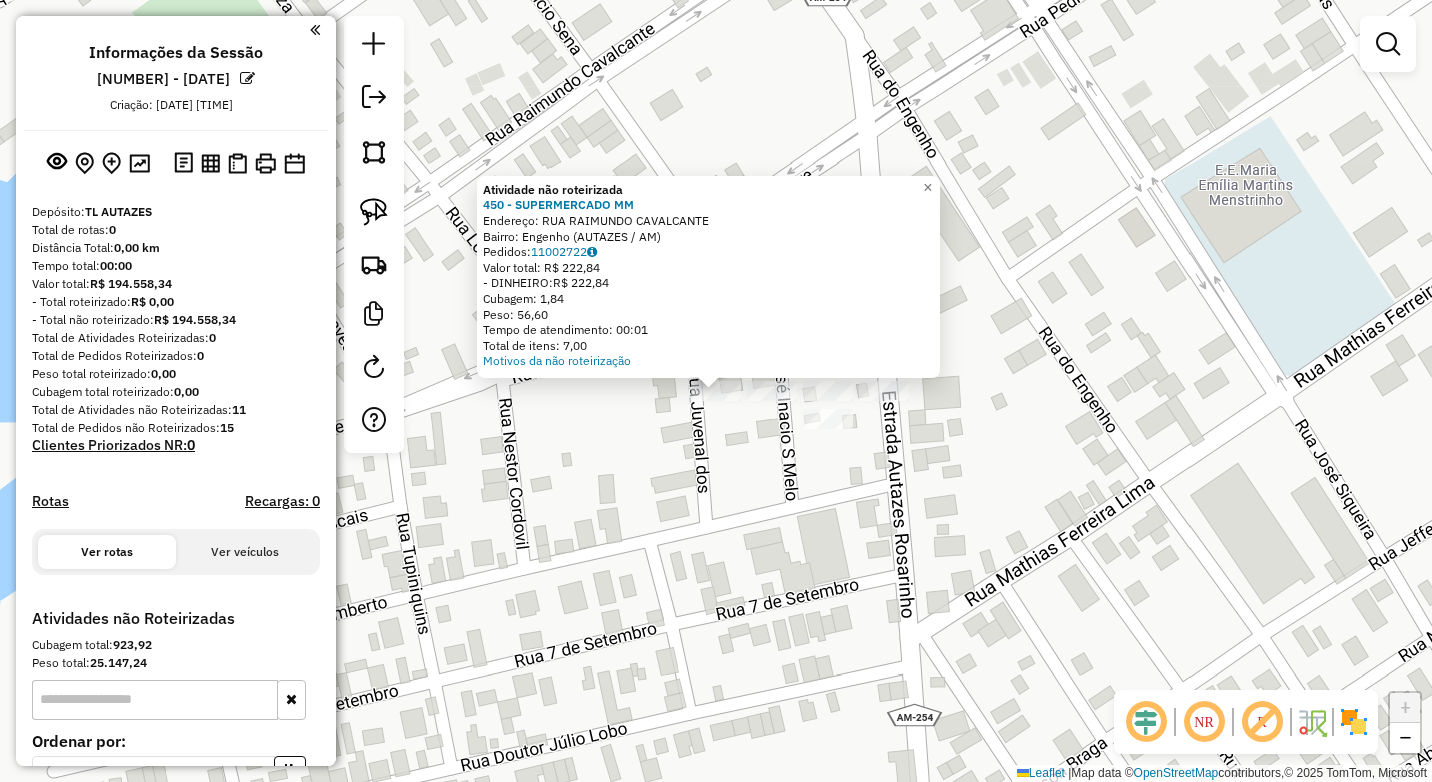 click 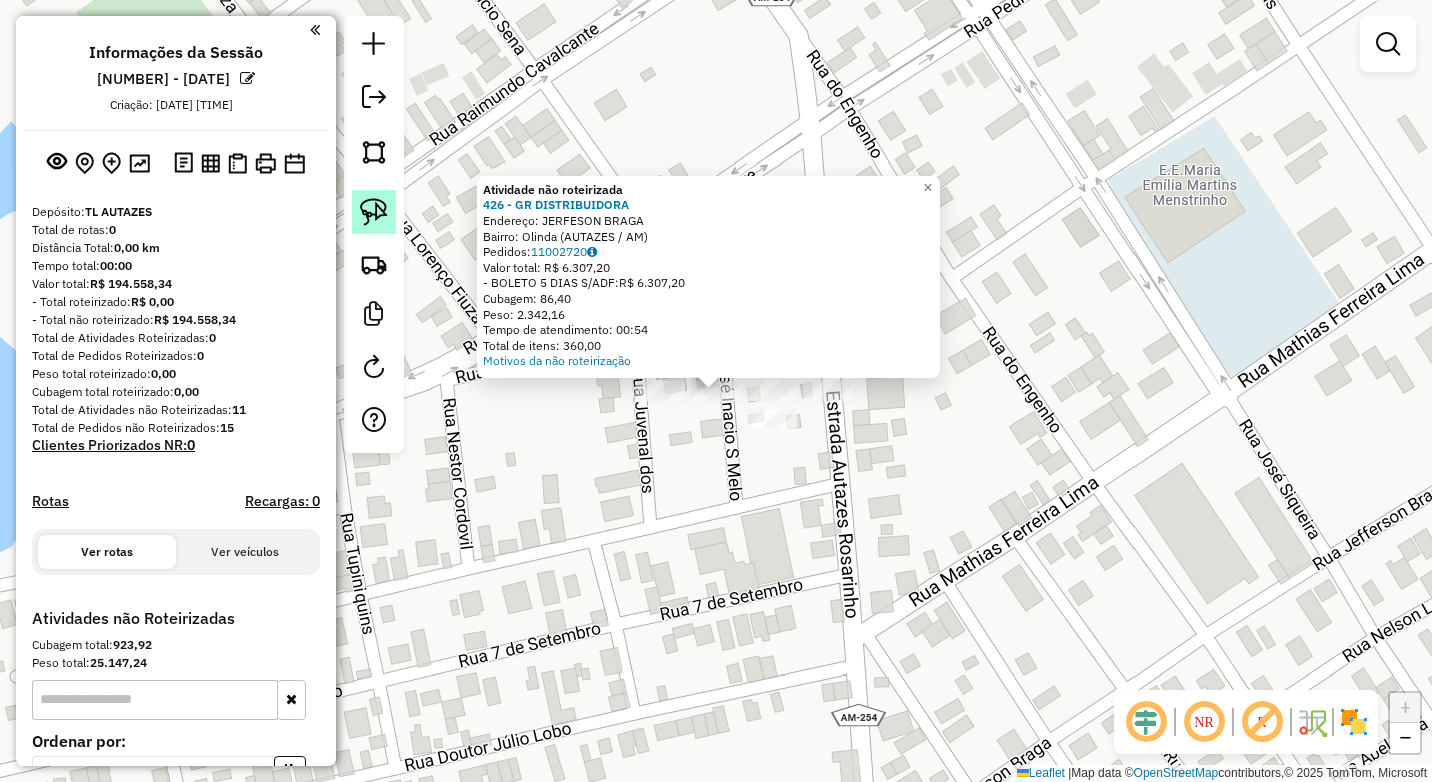 click 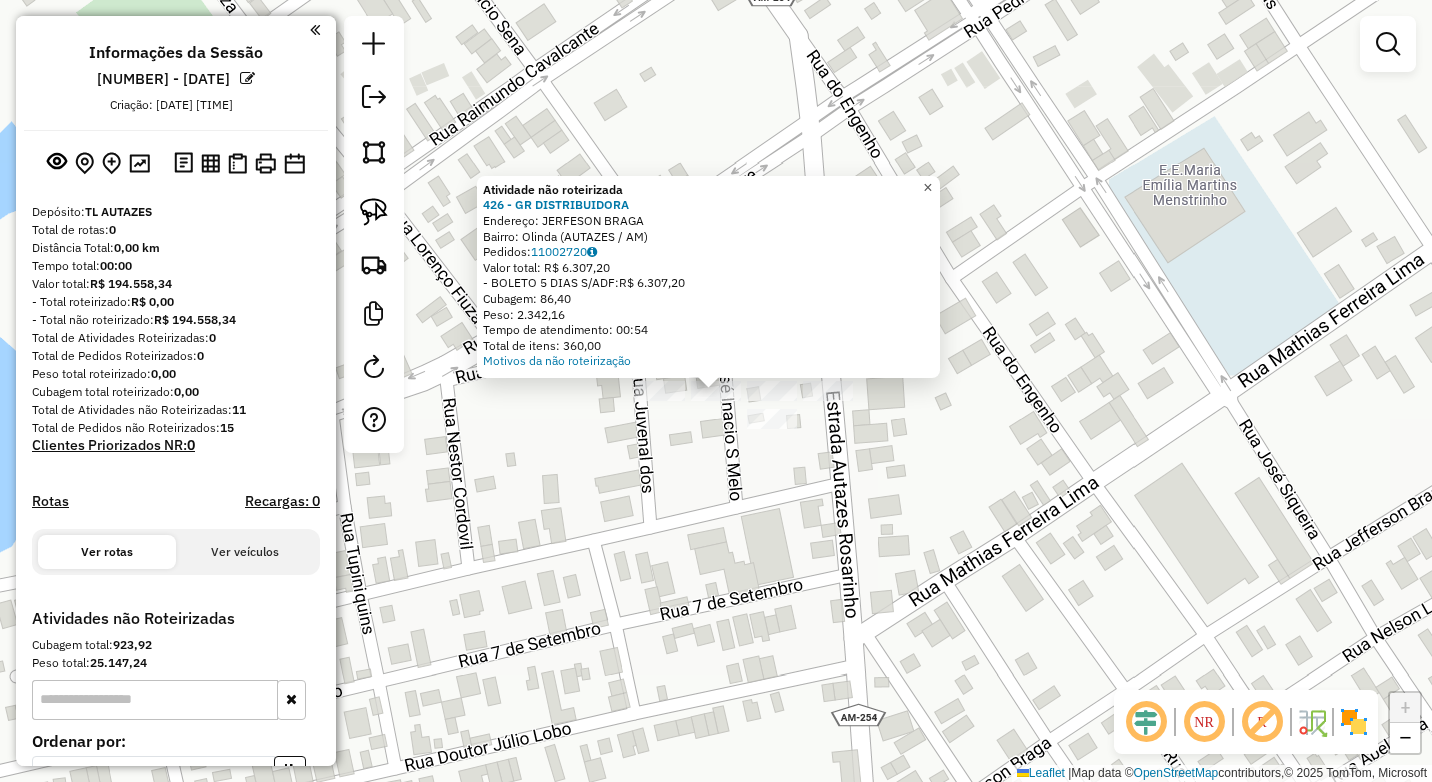 click on "×" 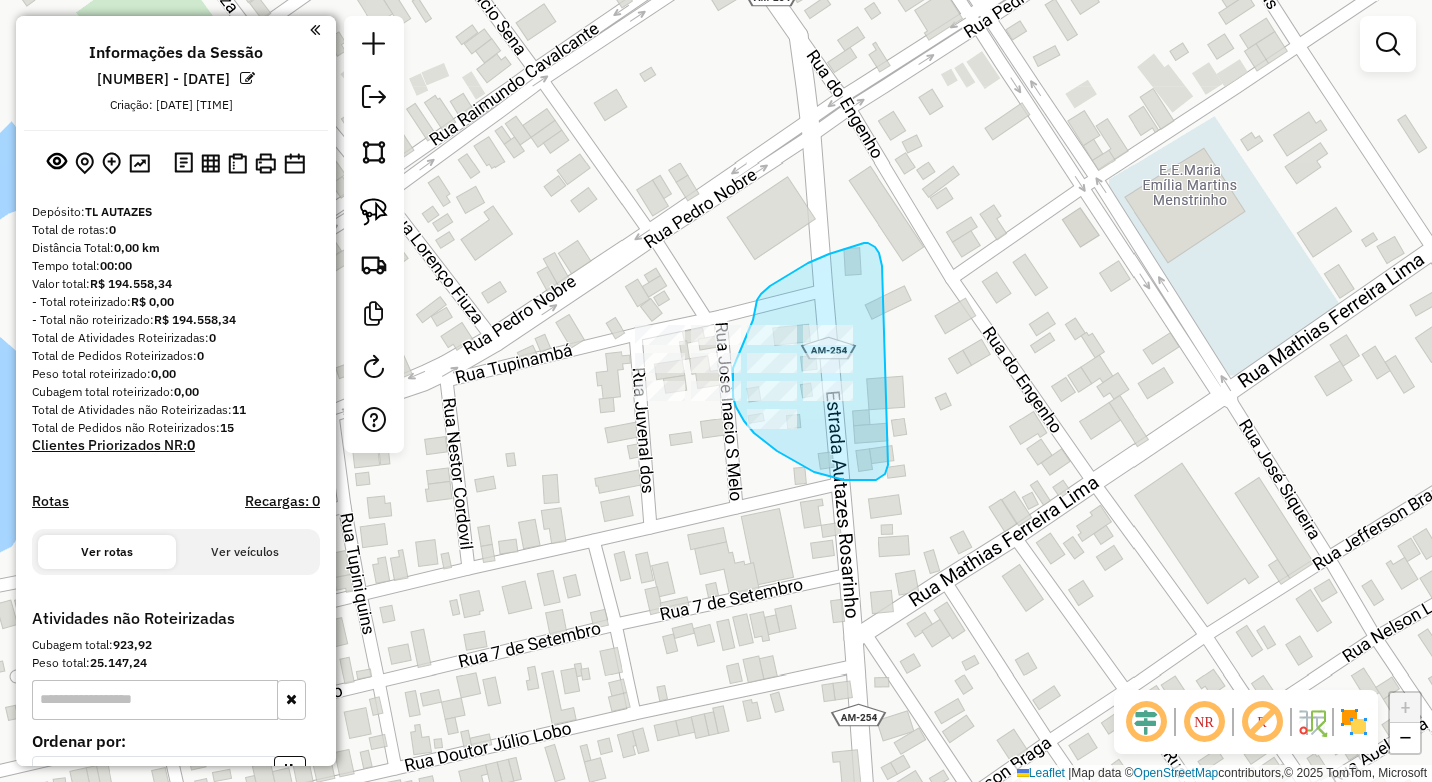 drag, startPoint x: 888, startPoint y: 465, endPoint x: 882, endPoint y: 266, distance: 199.09044 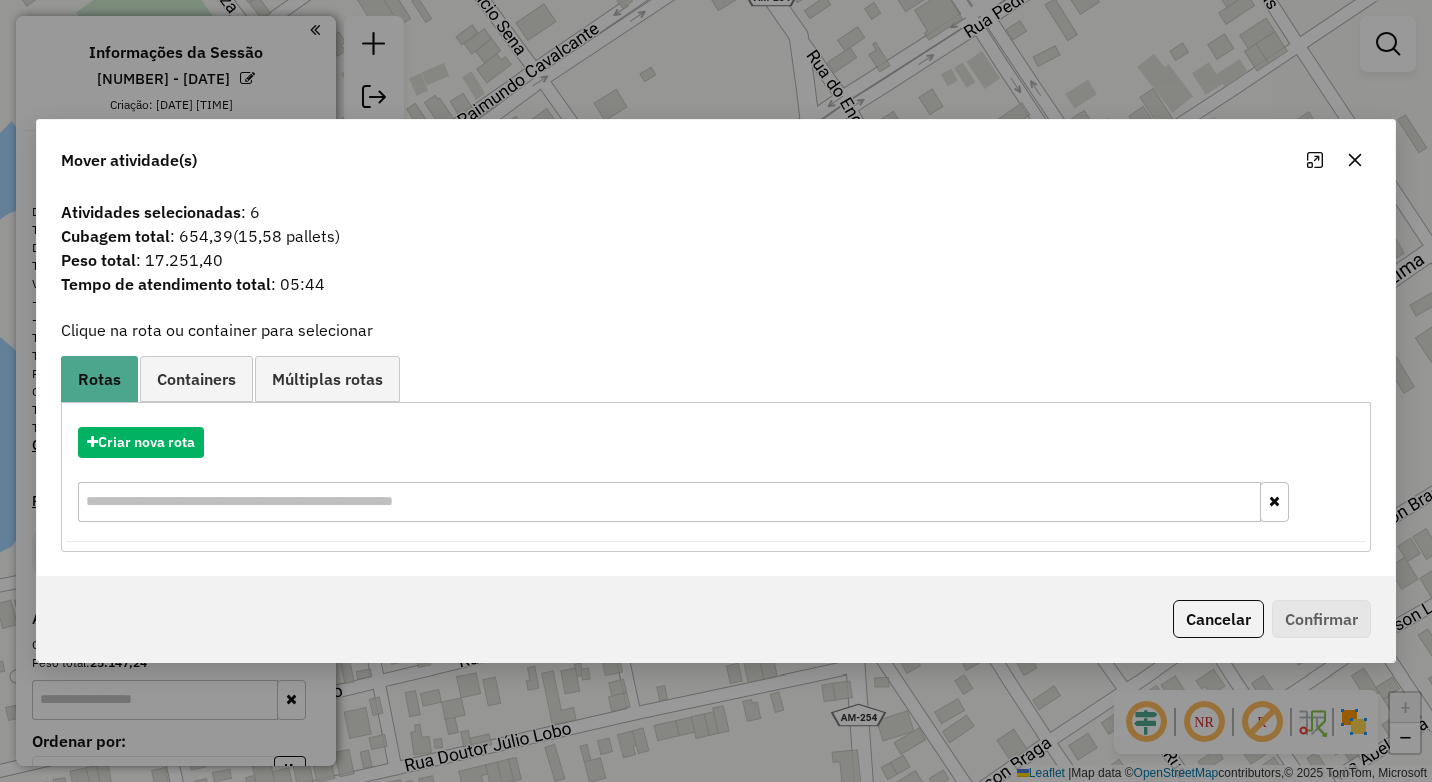 click 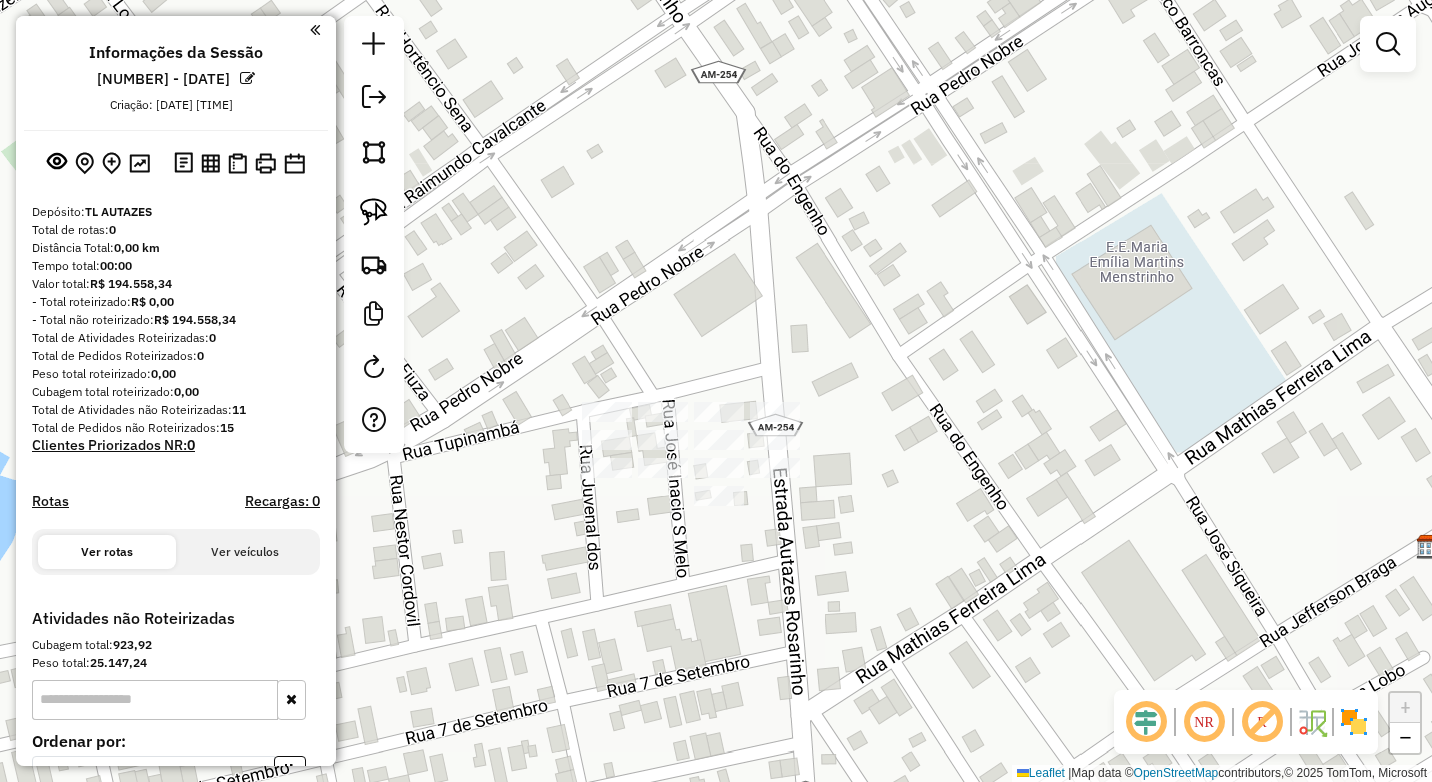 drag, startPoint x: 617, startPoint y: 289, endPoint x: 595, endPoint y: 336, distance: 51.894123 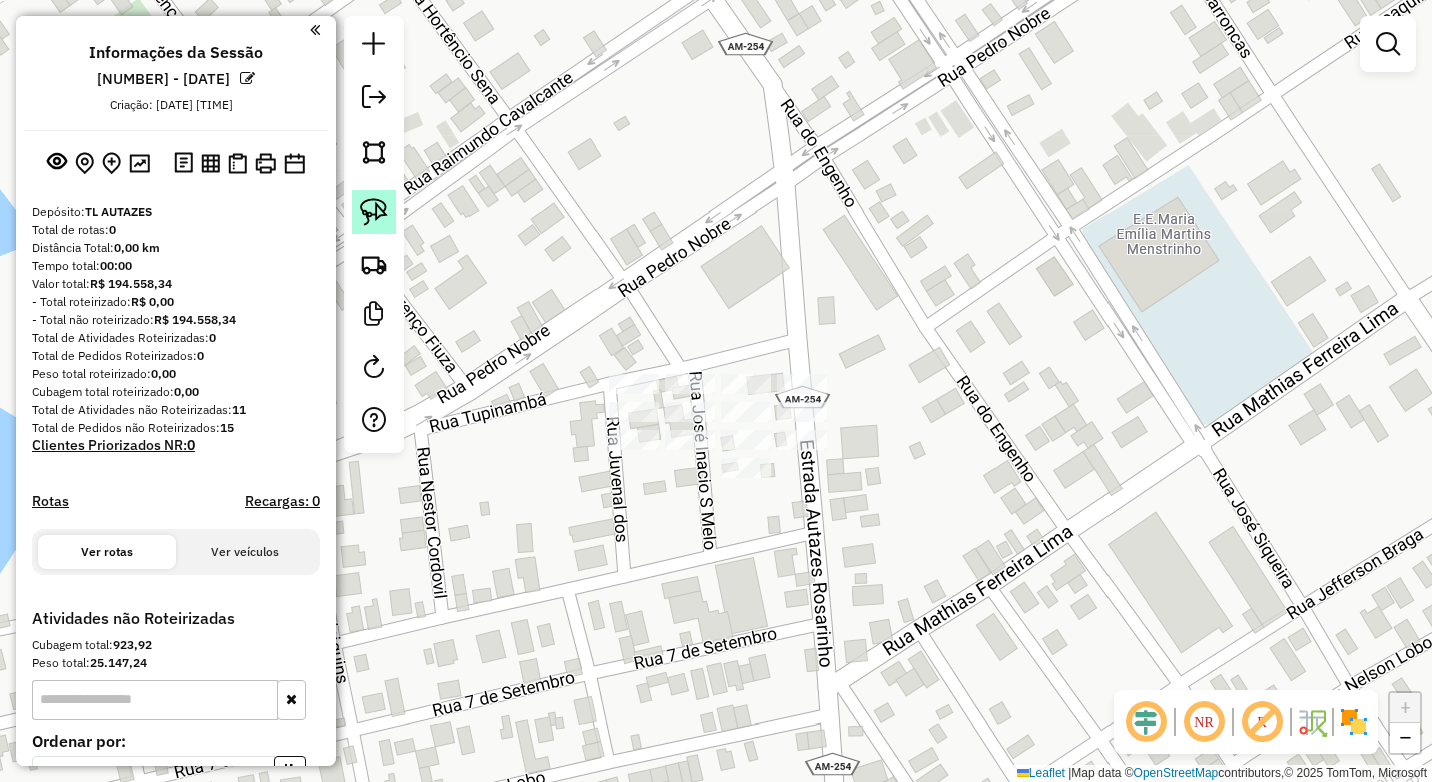 click 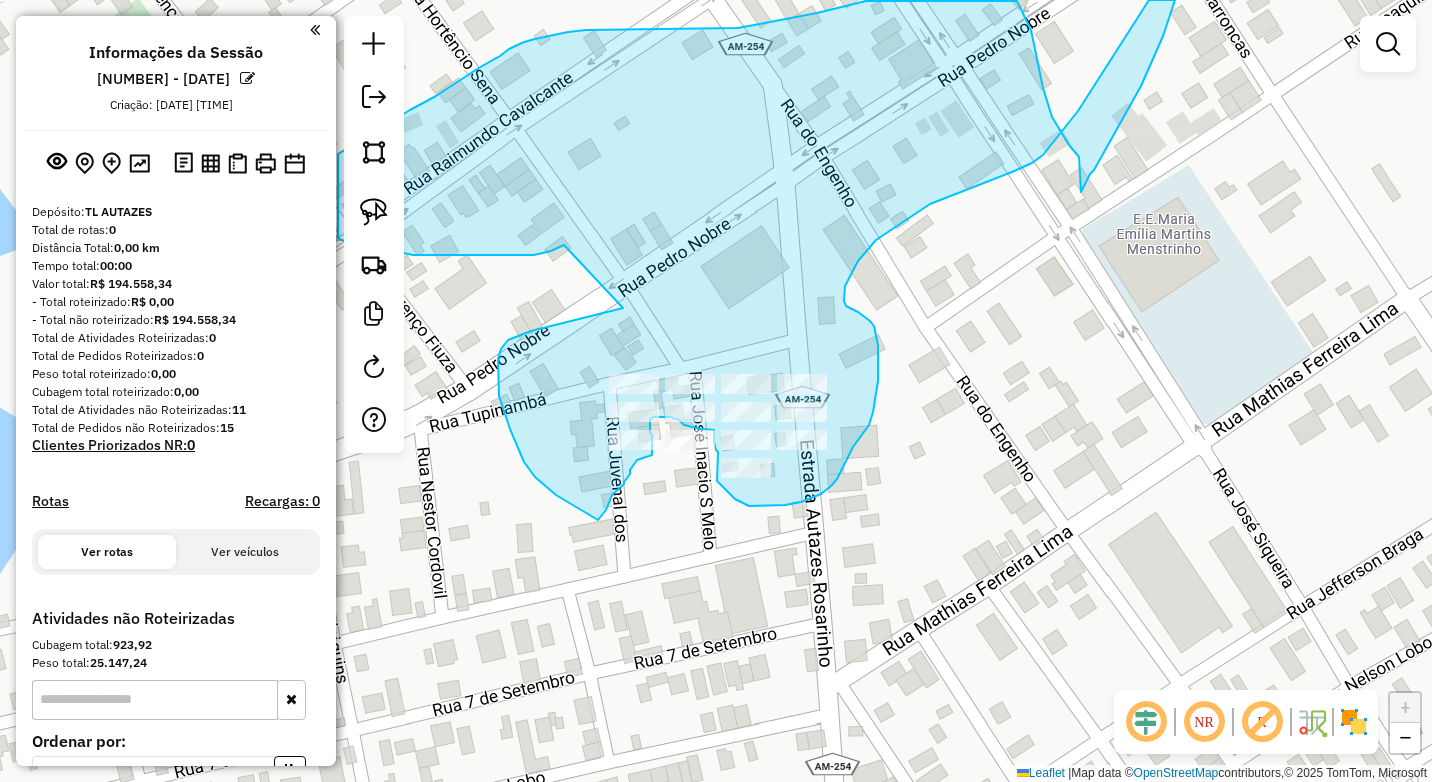 drag, startPoint x: 623, startPoint y: 308, endPoint x: 565, endPoint y: 245, distance: 85.632935 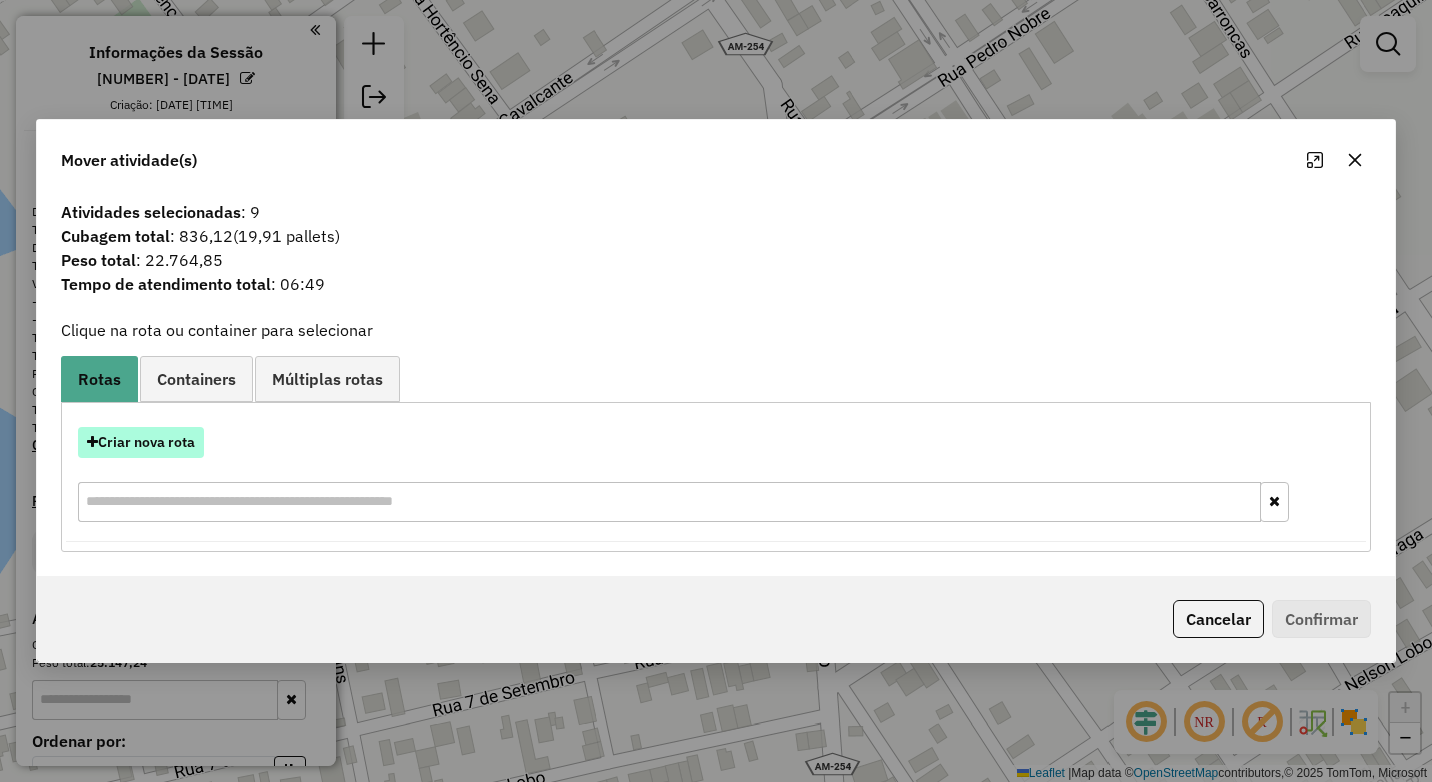click on "Criar nova rota" at bounding box center (141, 442) 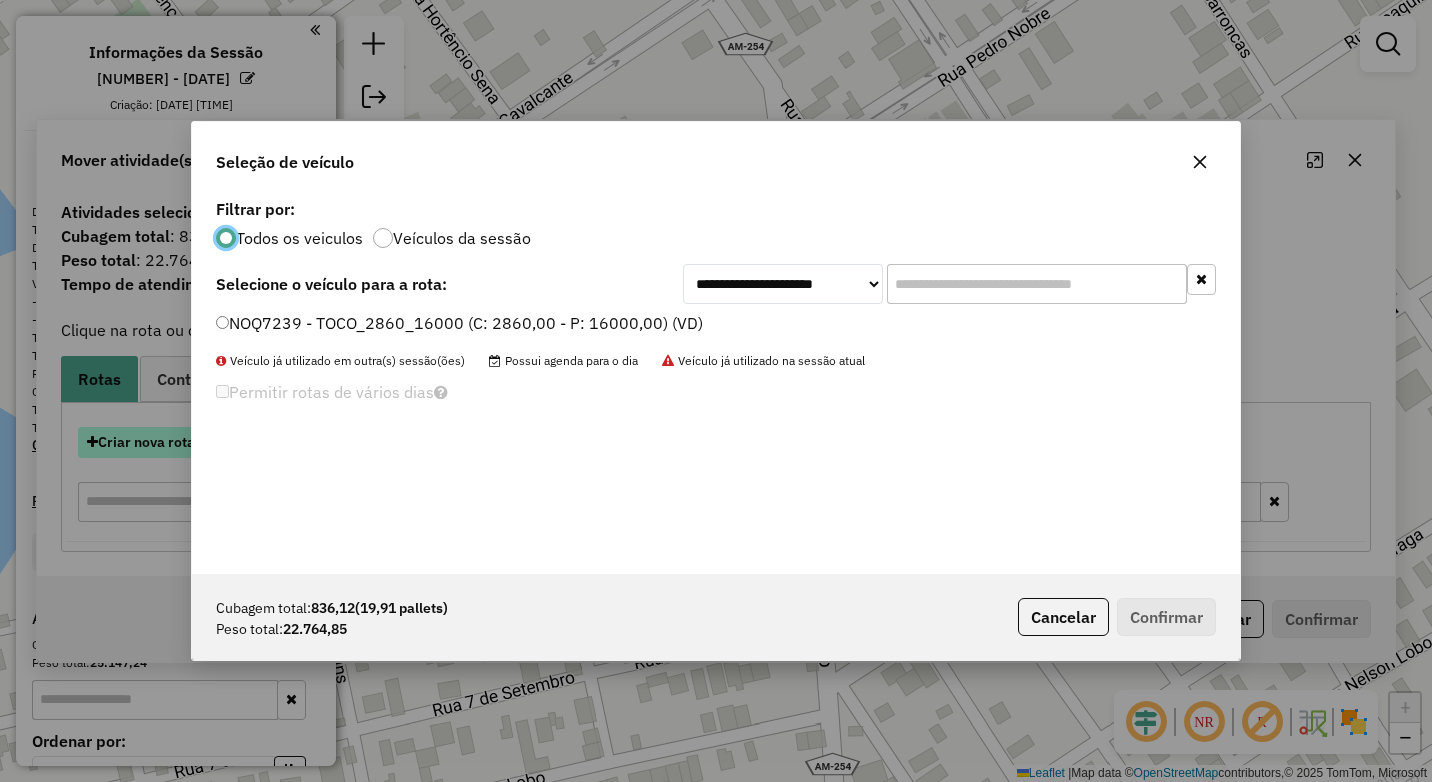 scroll, scrollTop: 11, scrollLeft: 6, axis: both 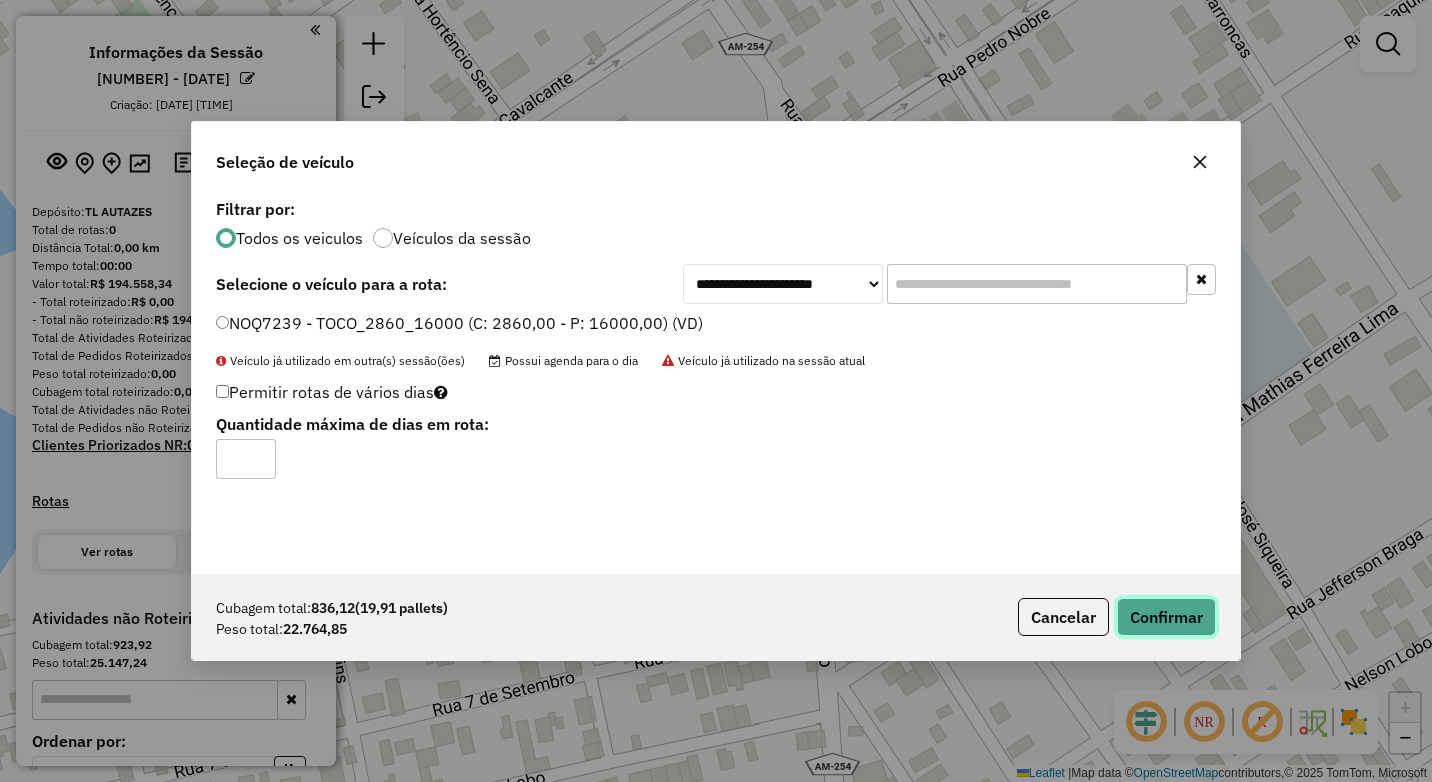 click on "Confirmar" 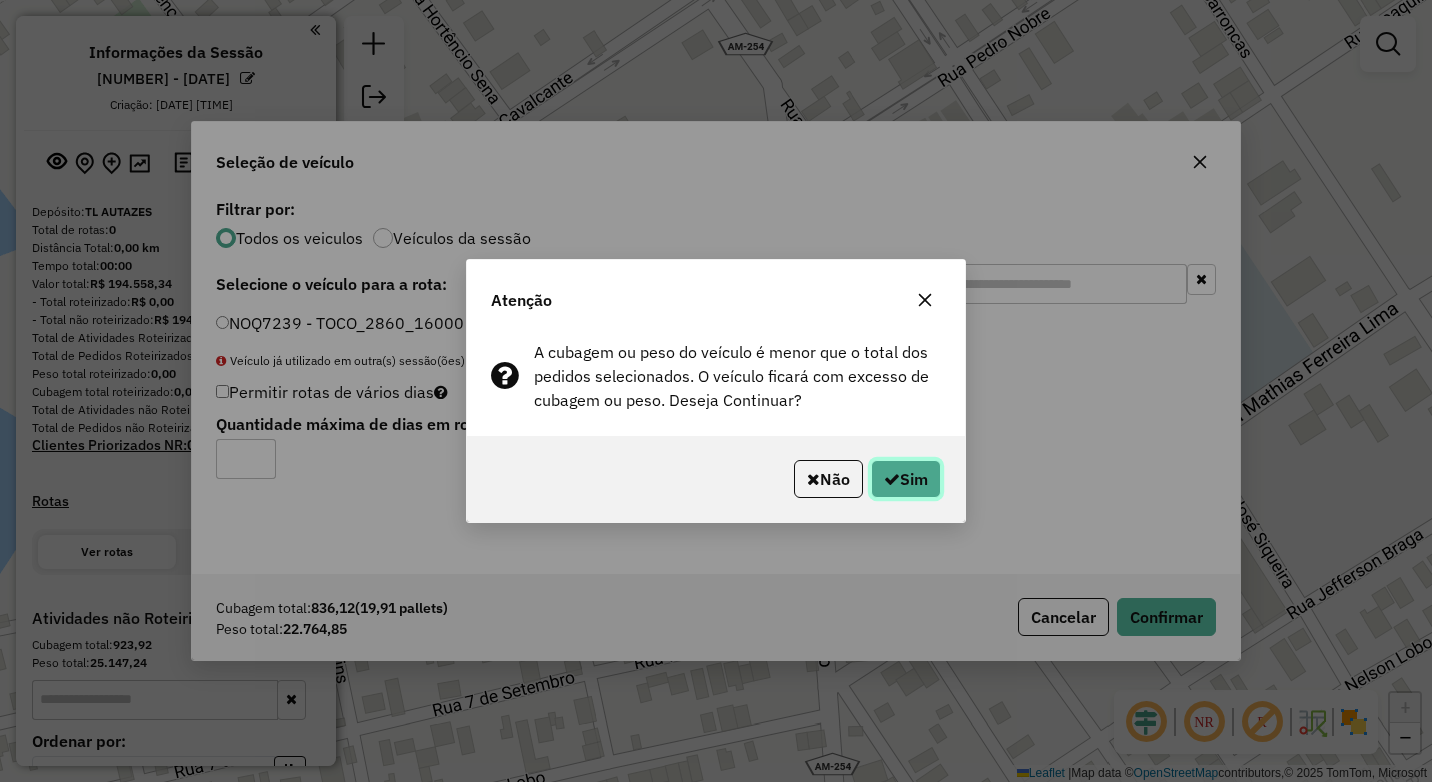 click on "Sim" 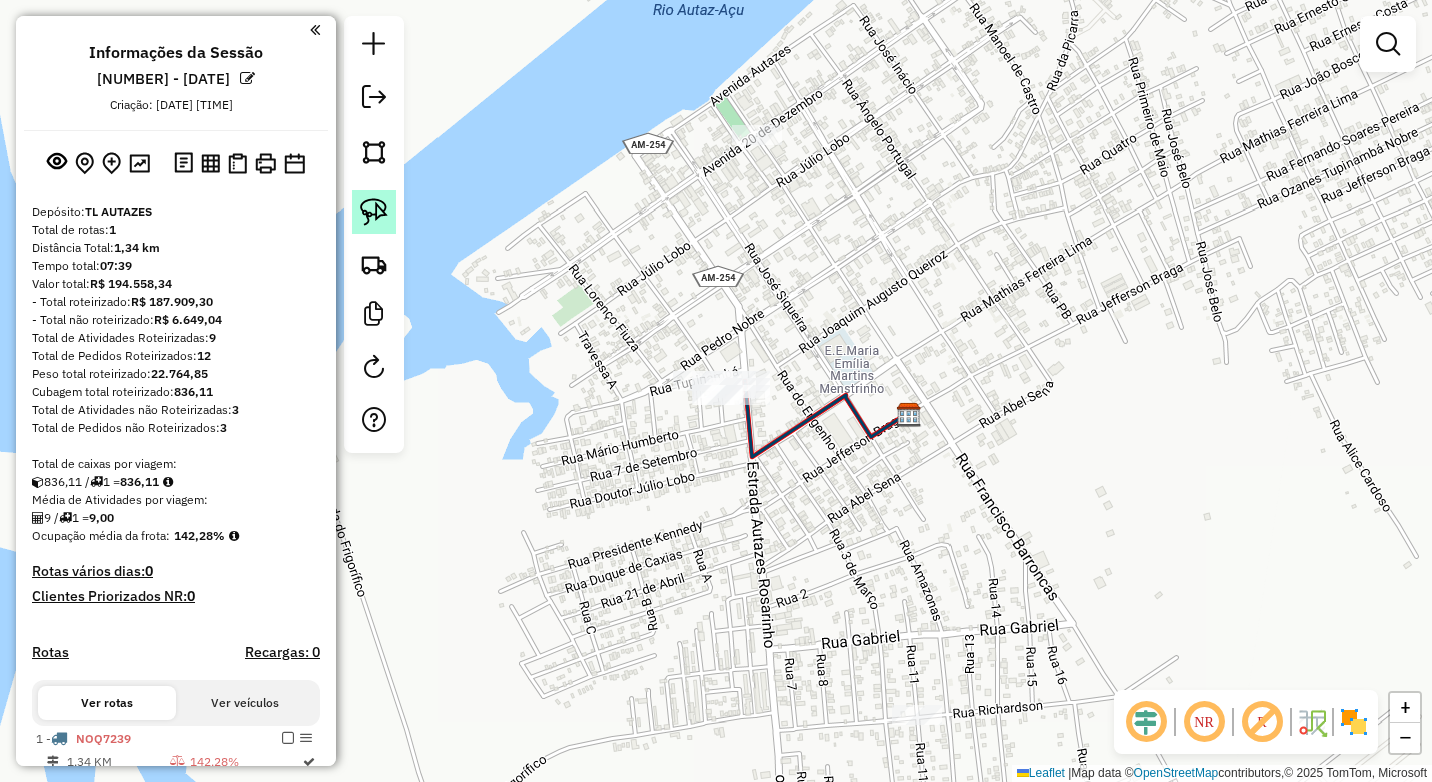 click 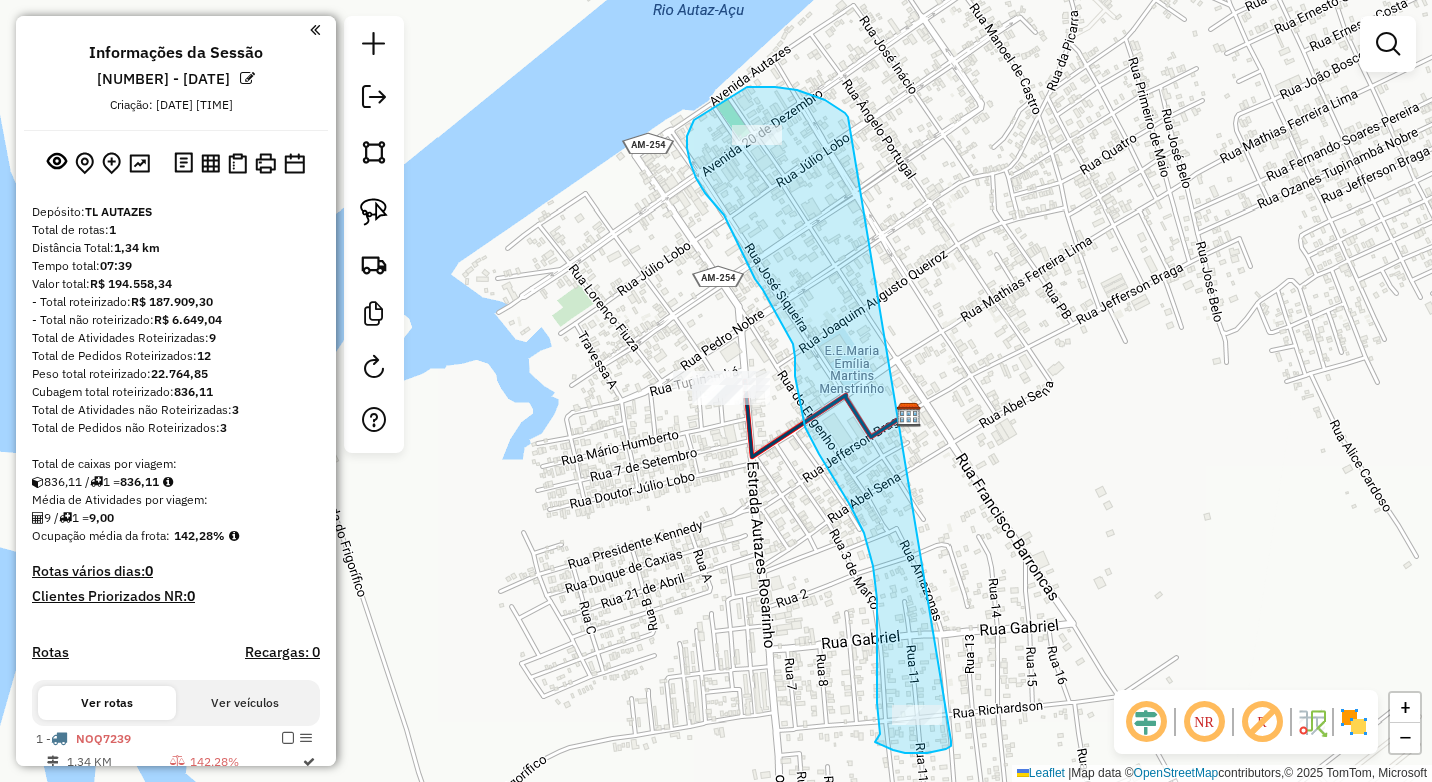 drag, startPoint x: 829, startPoint y: 103, endPoint x: 951, endPoint y: 741, distance: 649.5599 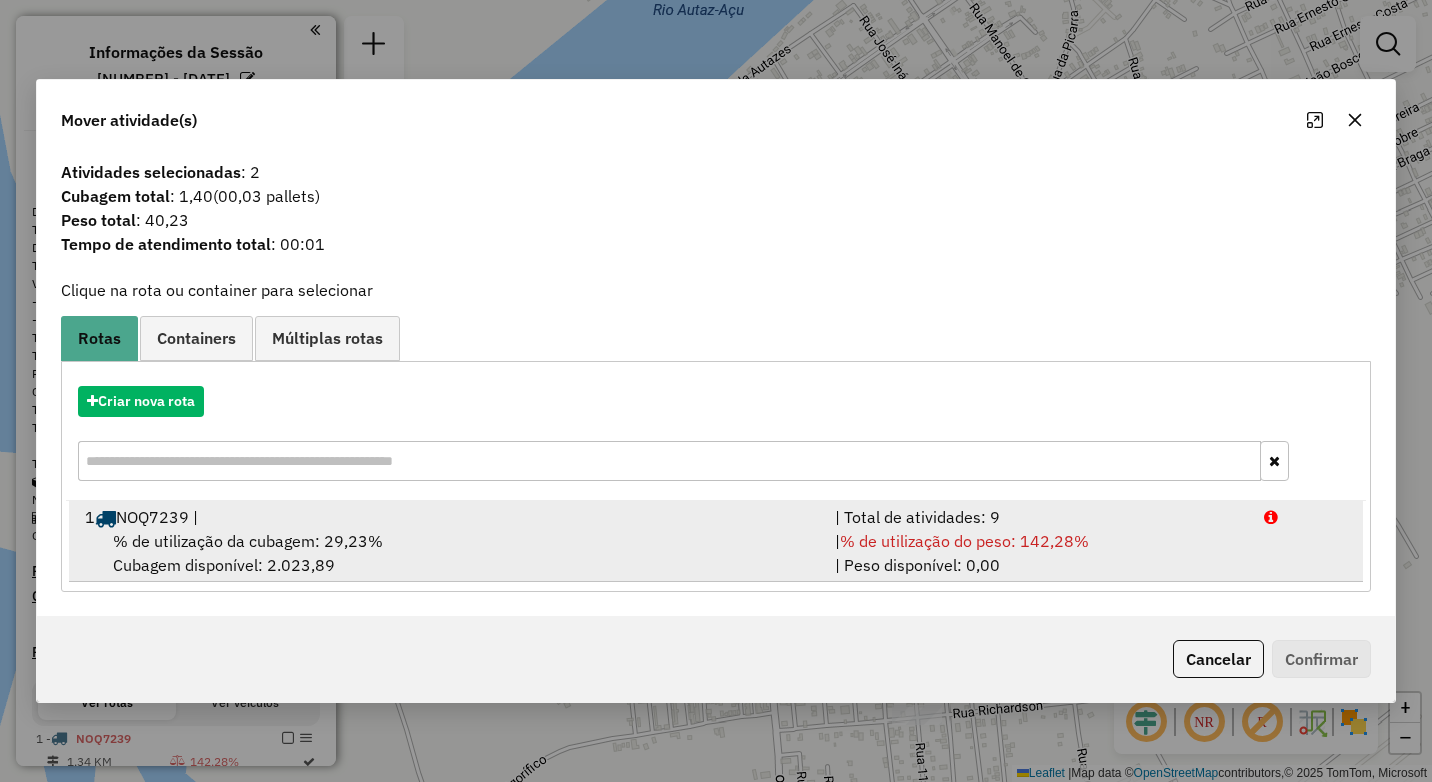 click on "% de utilização da cubagem: 29,23%" at bounding box center [248, 541] 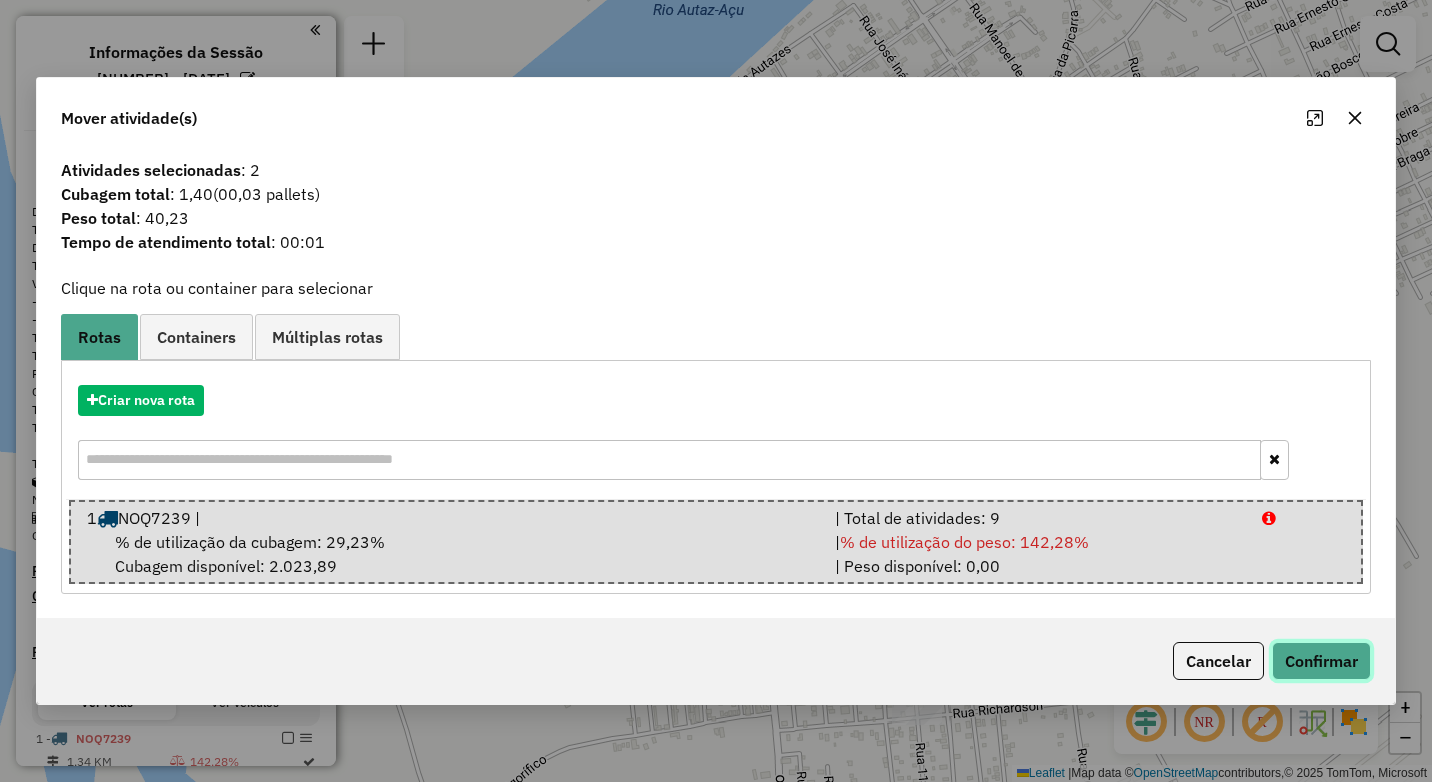 click on "Confirmar" 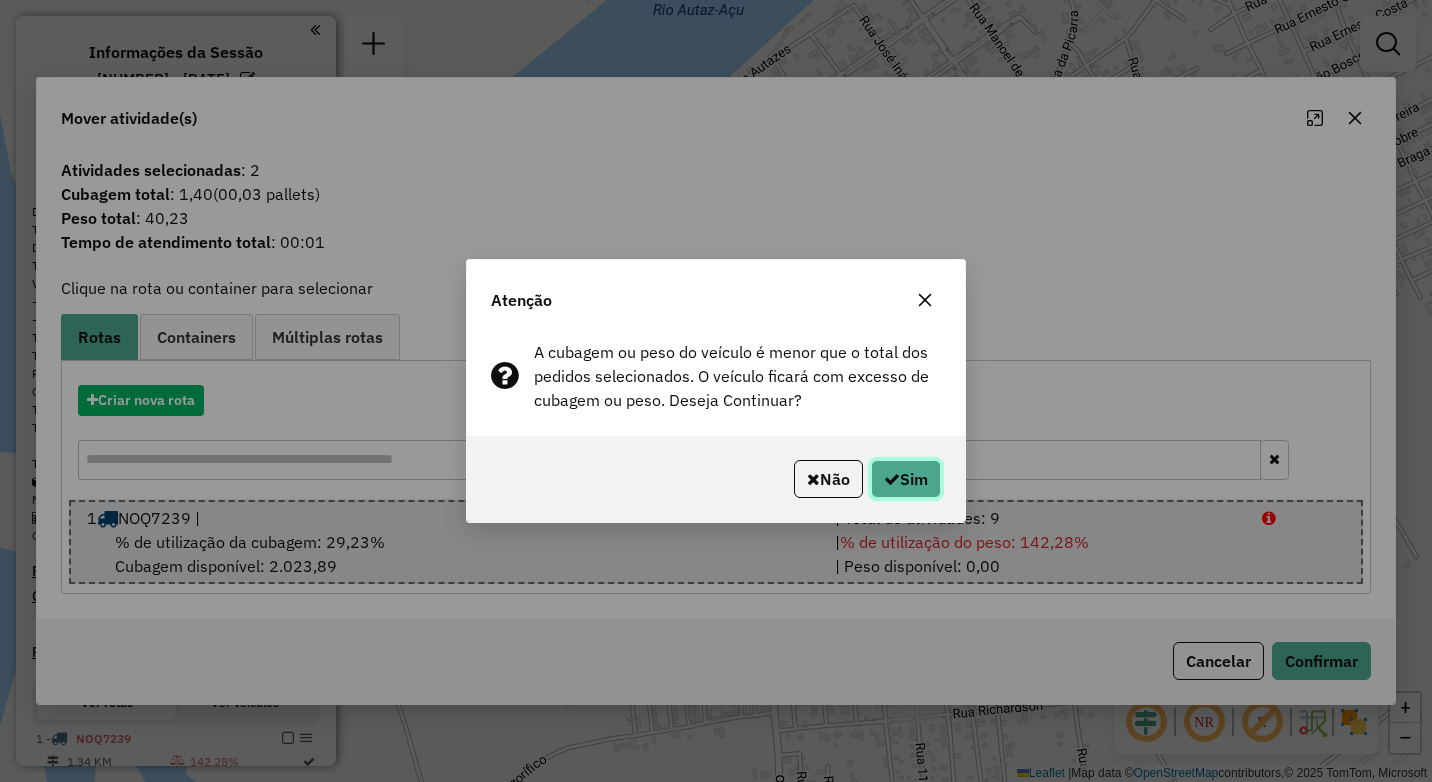 click on "Sim" 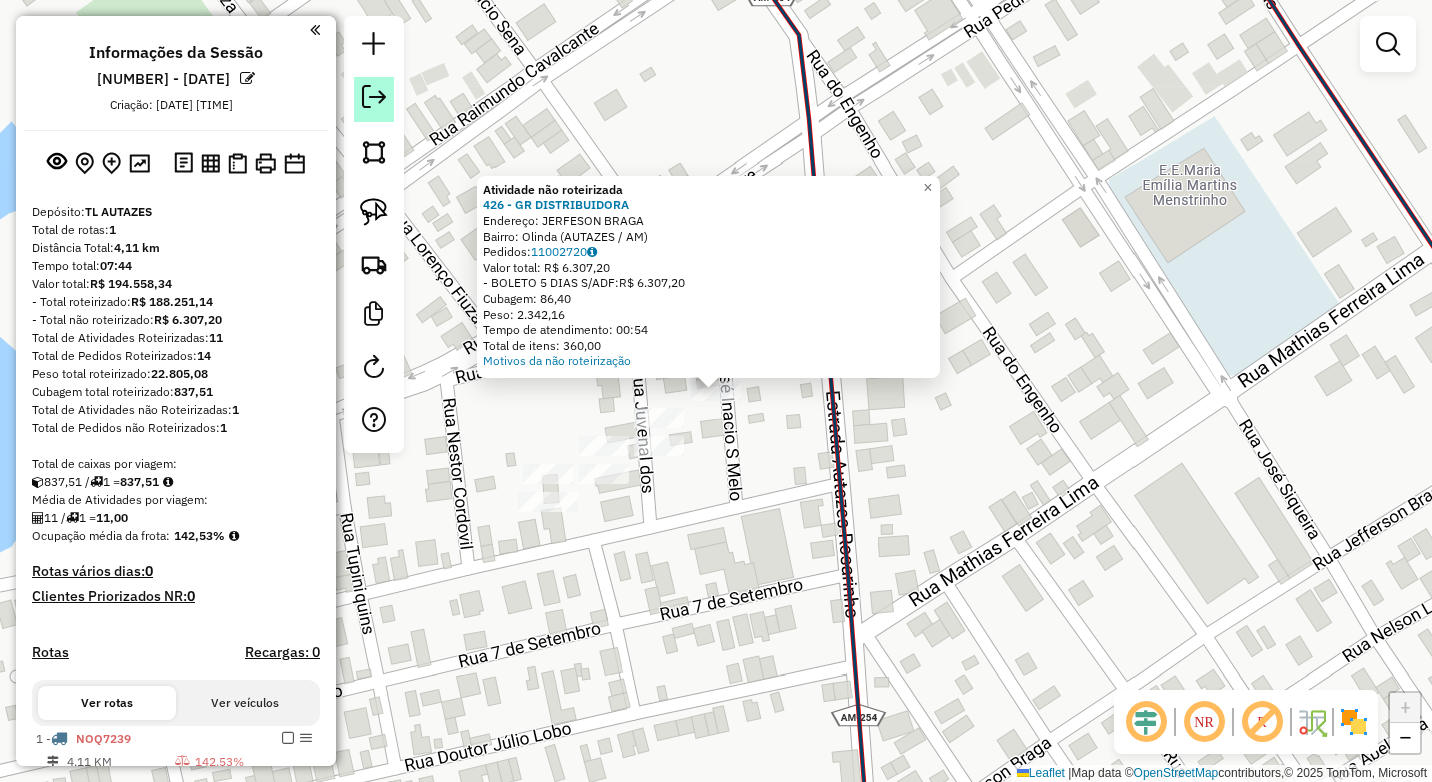click 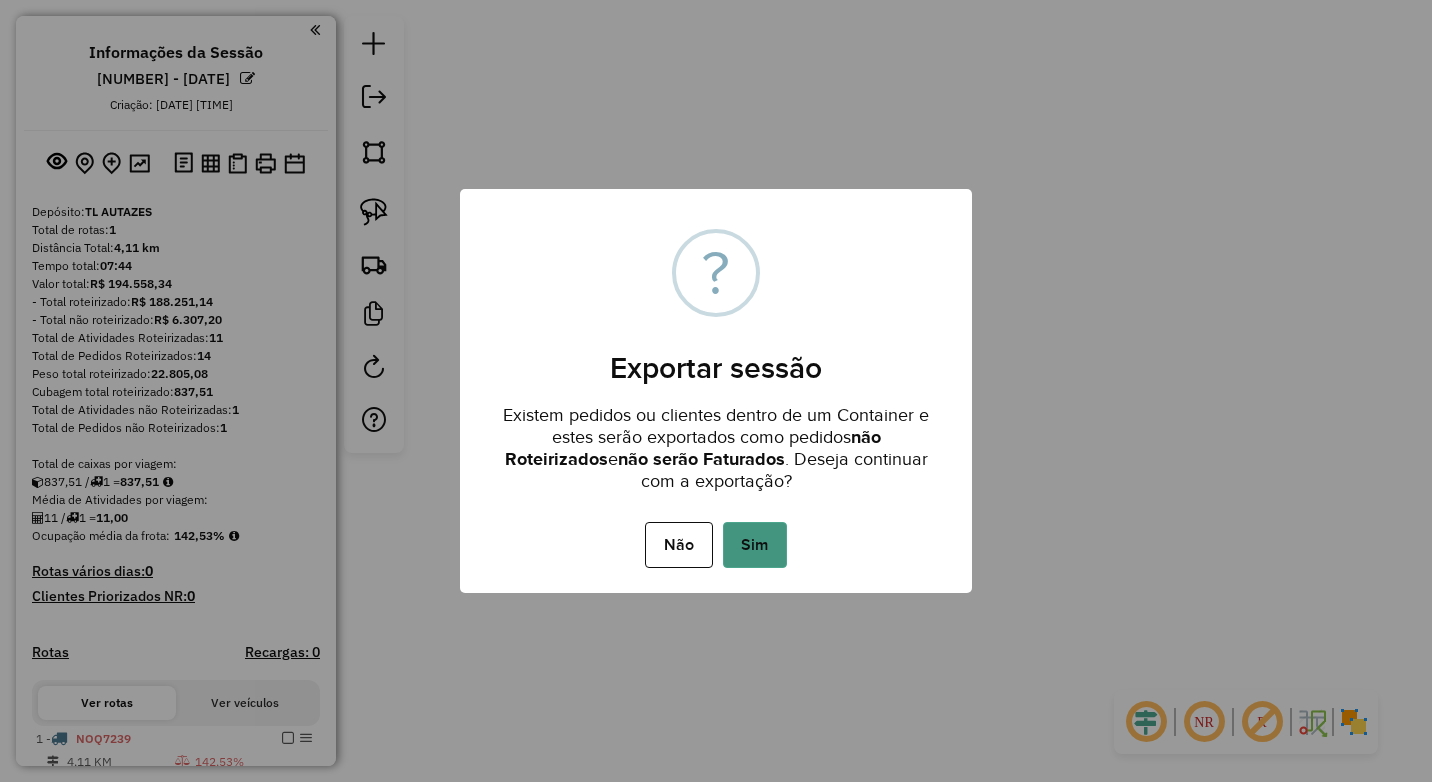 click on "Sim" at bounding box center [755, 545] 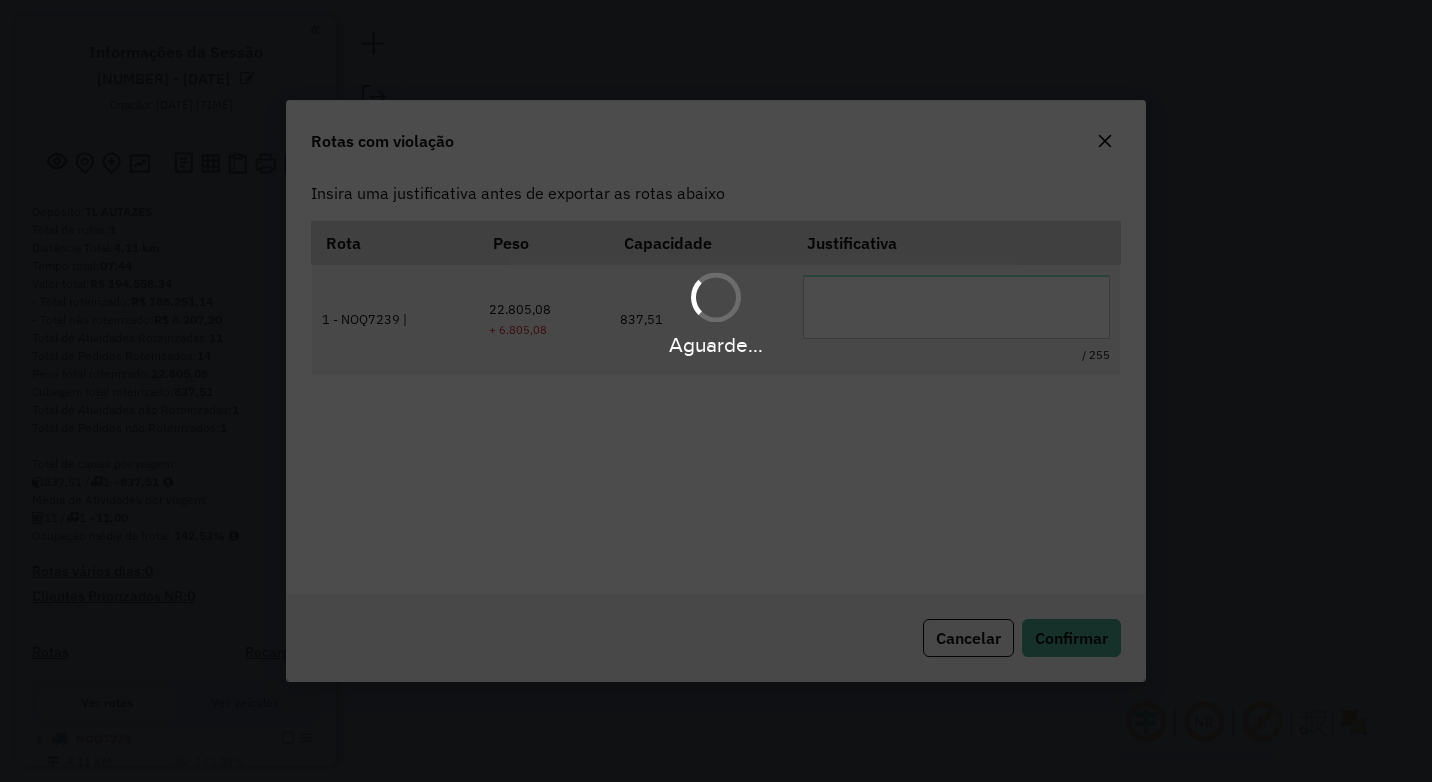 scroll, scrollTop: 0, scrollLeft: 0, axis: both 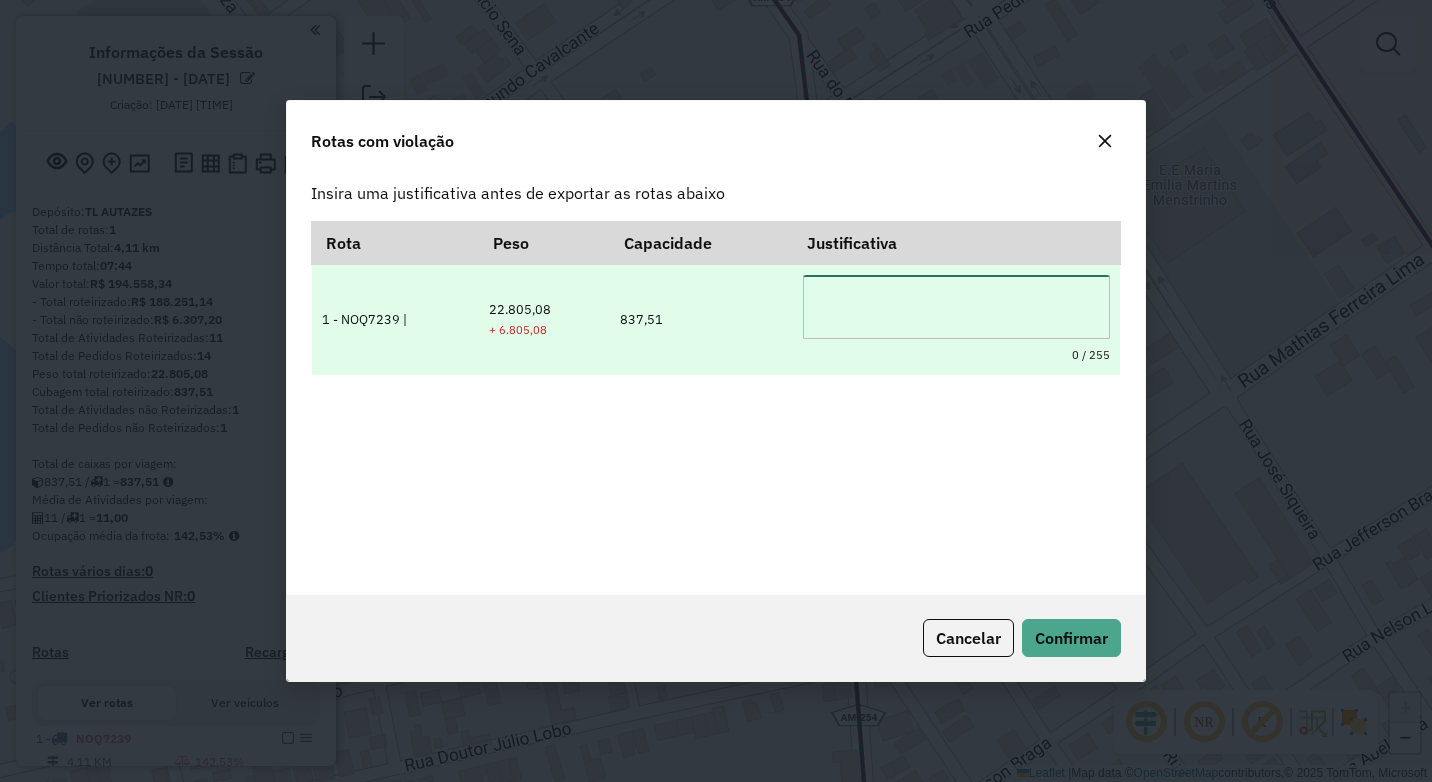click at bounding box center [956, 307] 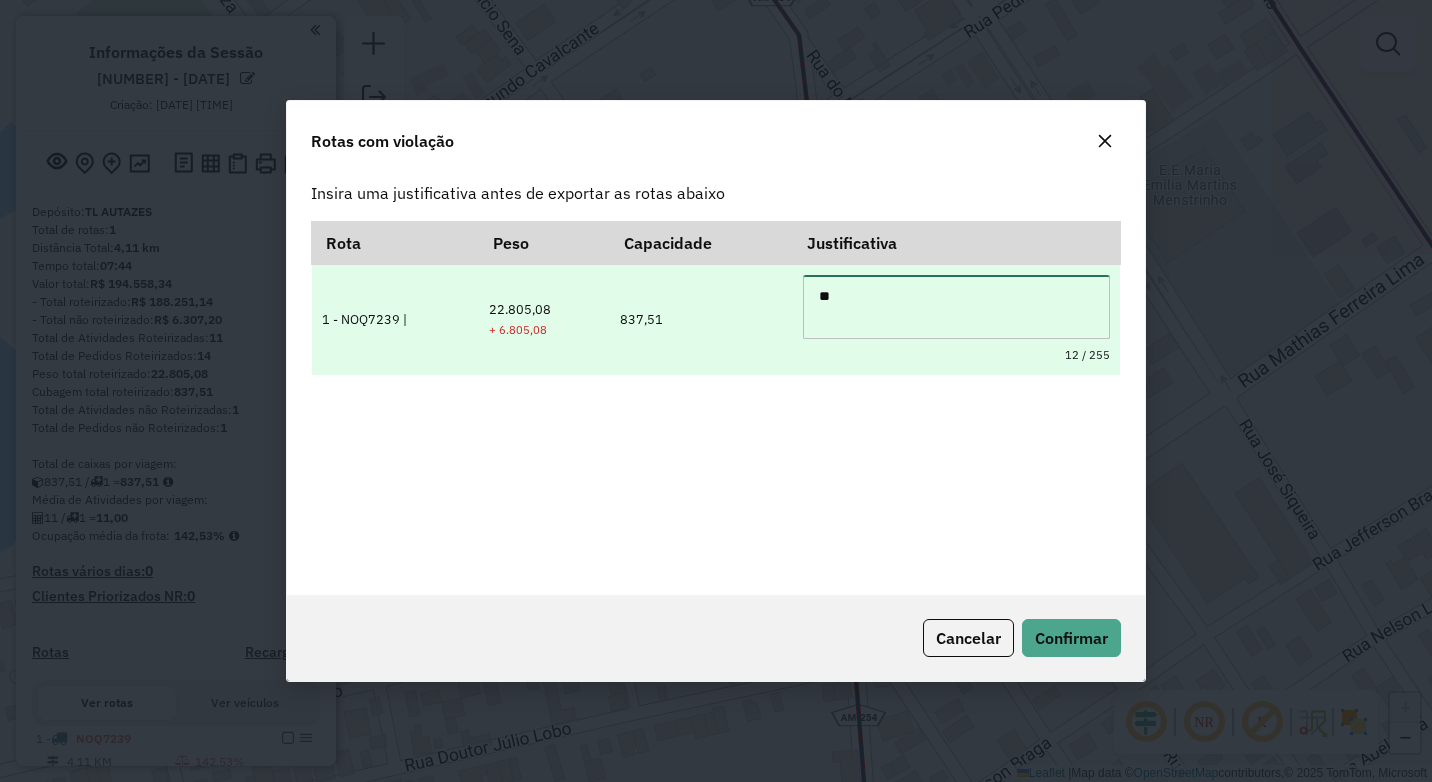 type on "*" 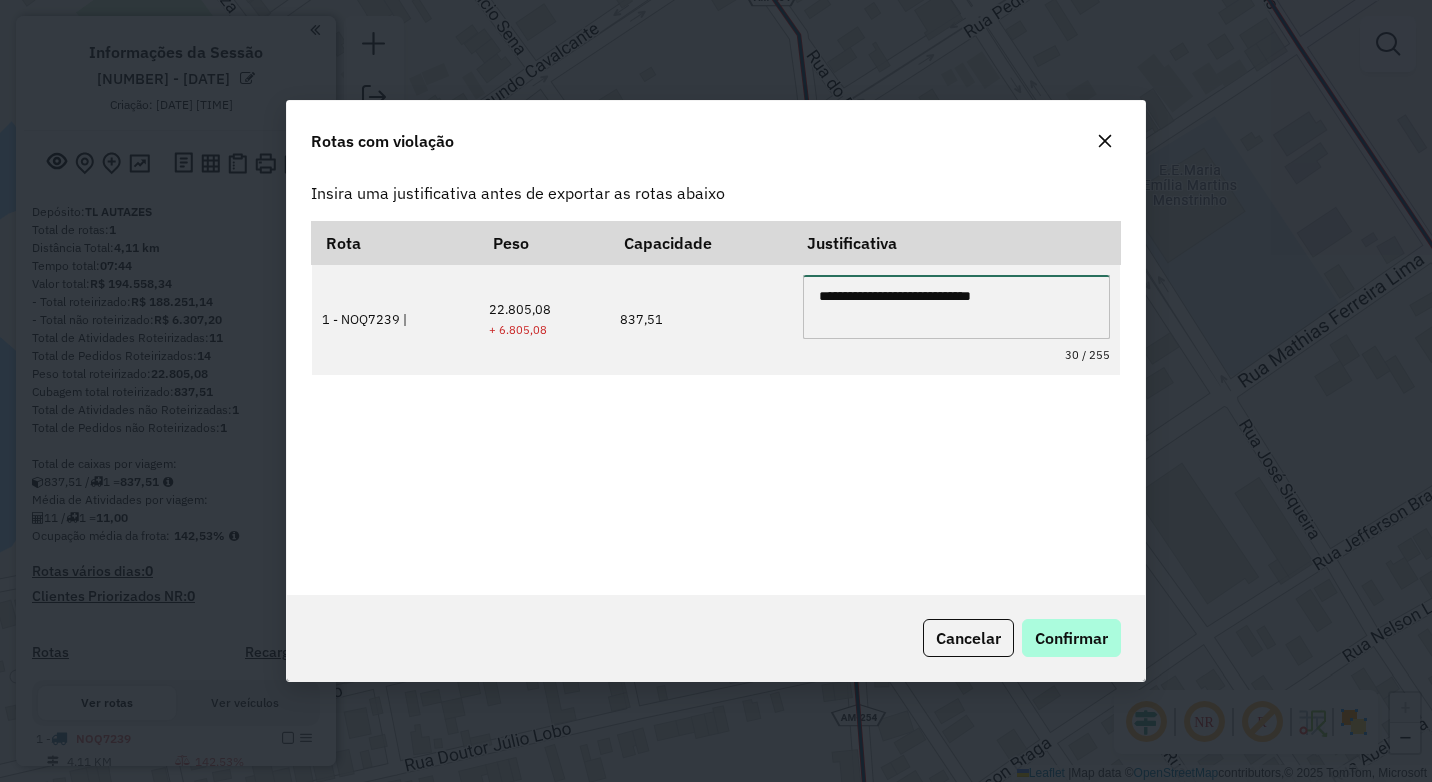 type on "**********" 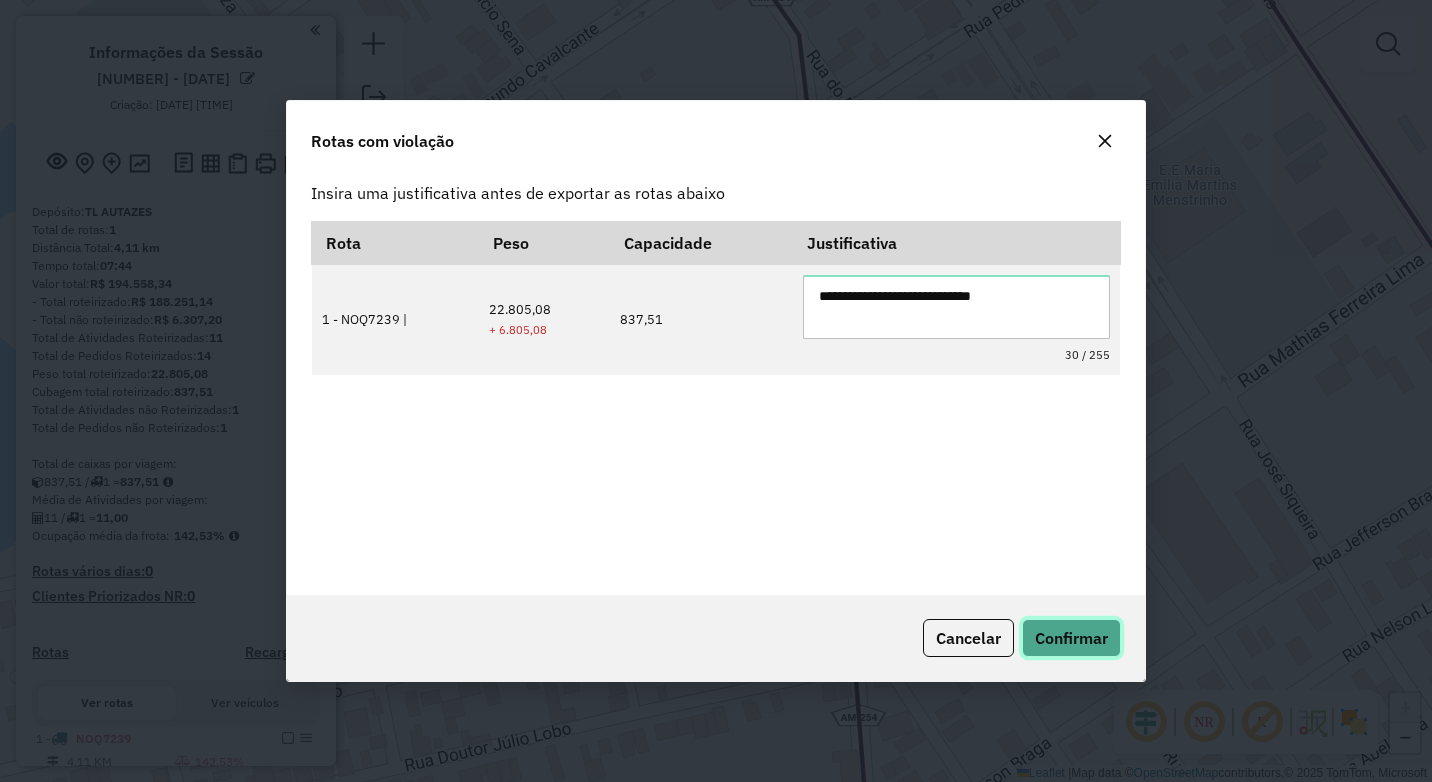 click on "Confirmar" 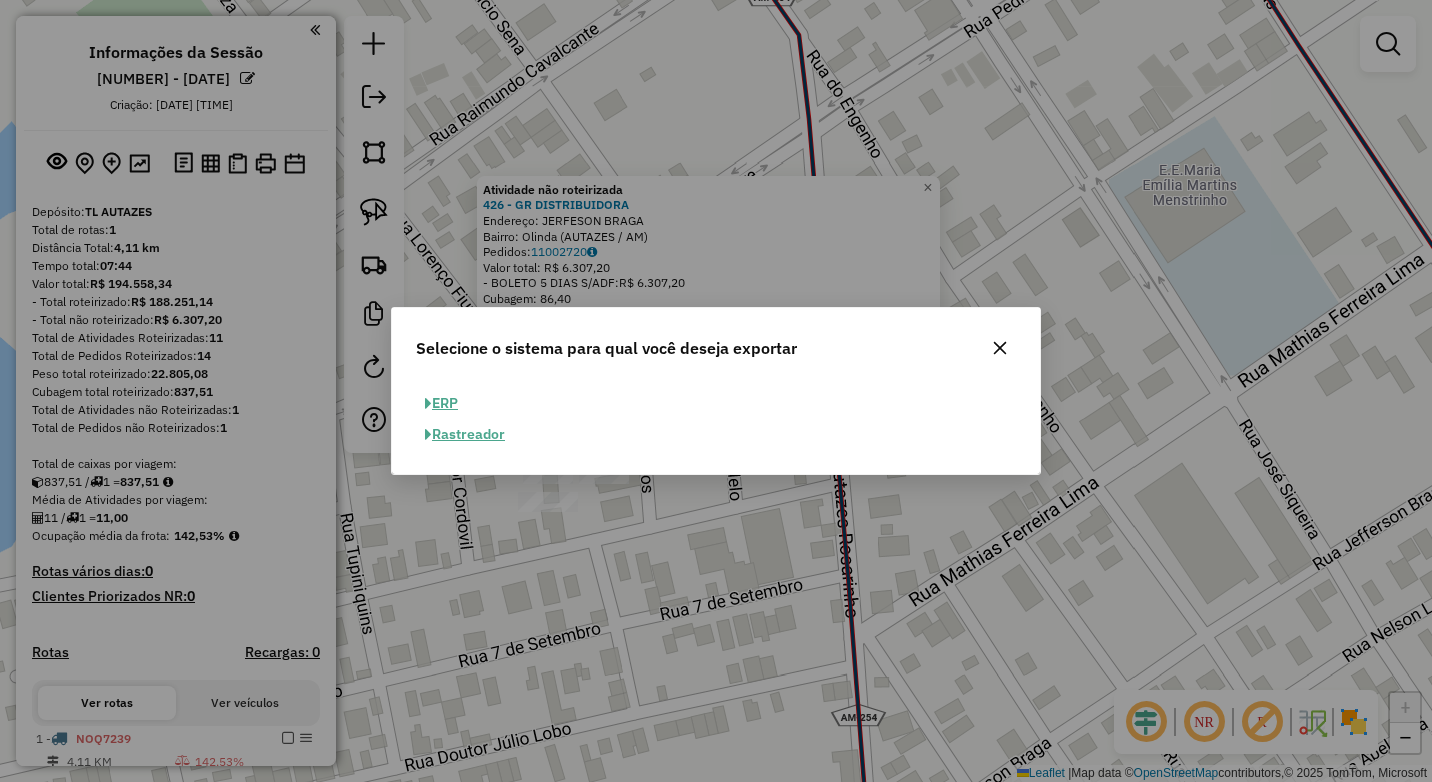 click on "ERP" 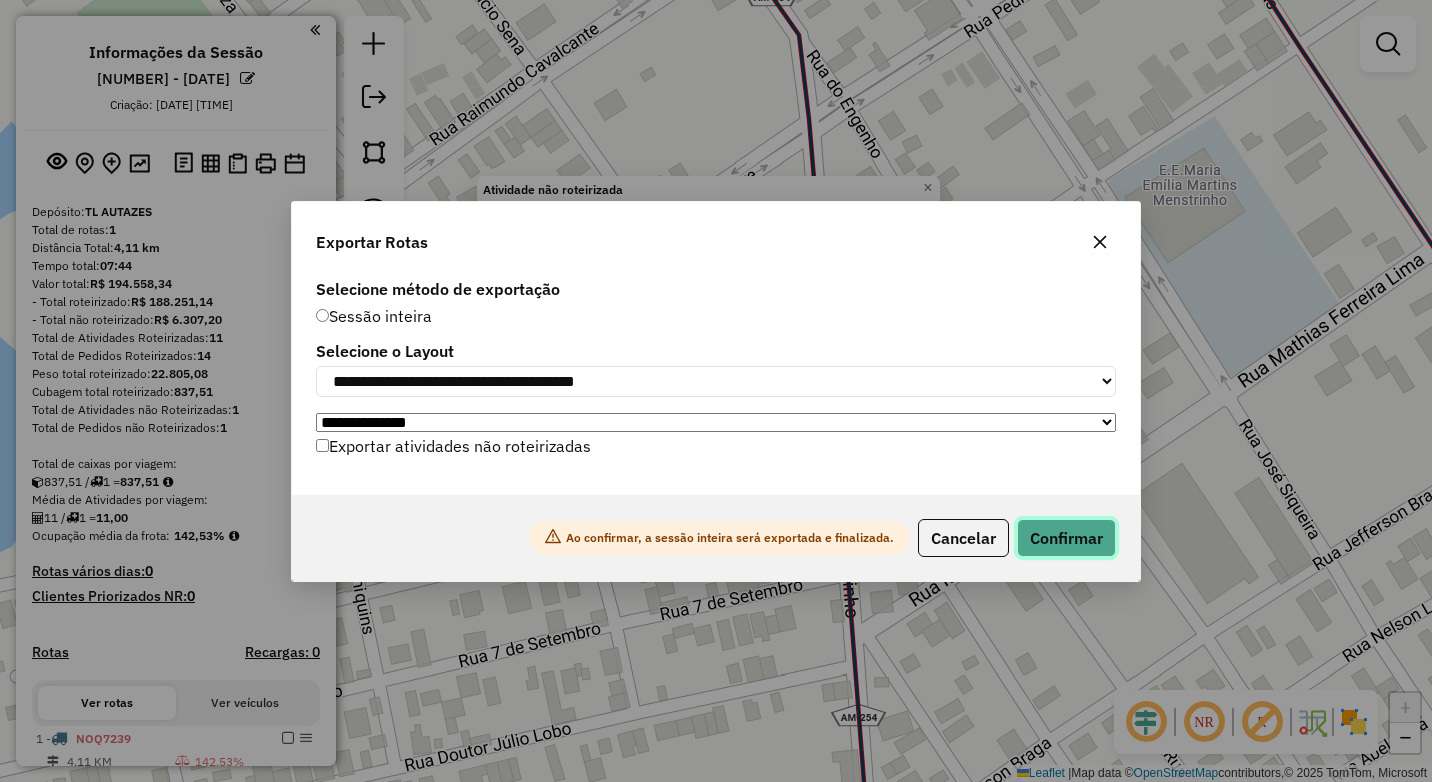 click on "Confirmar" 